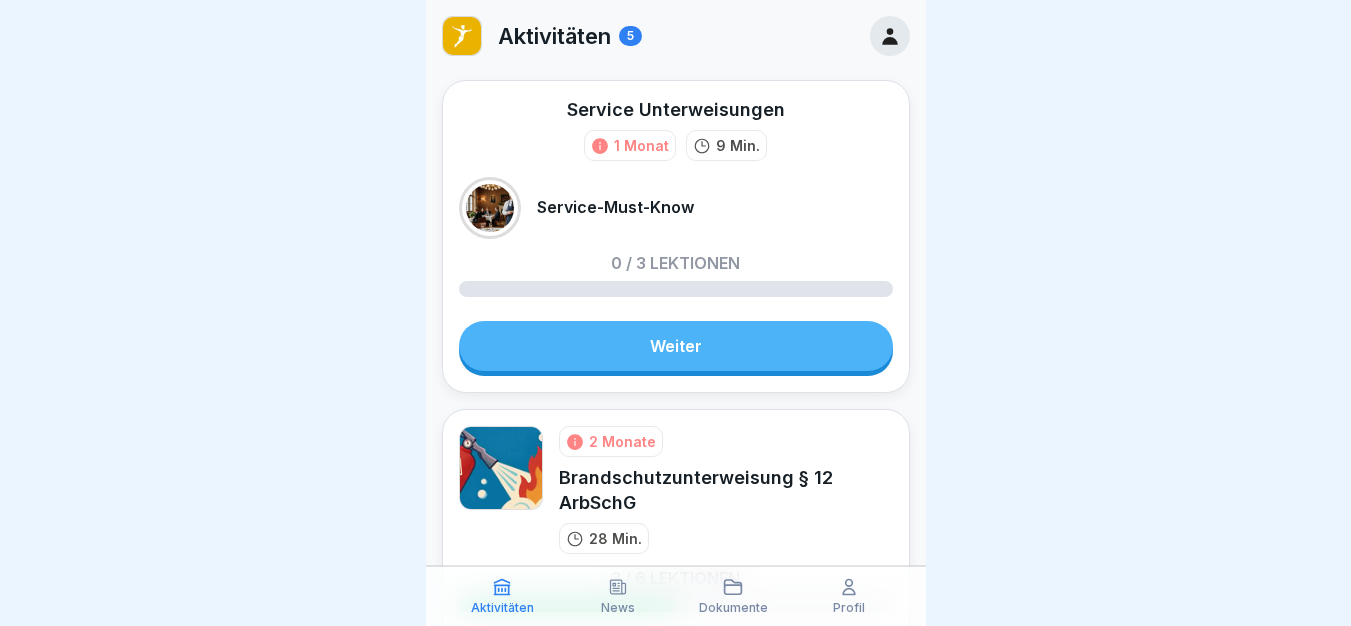 scroll, scrollTop: 0, scrollLeft: 0, axis: both 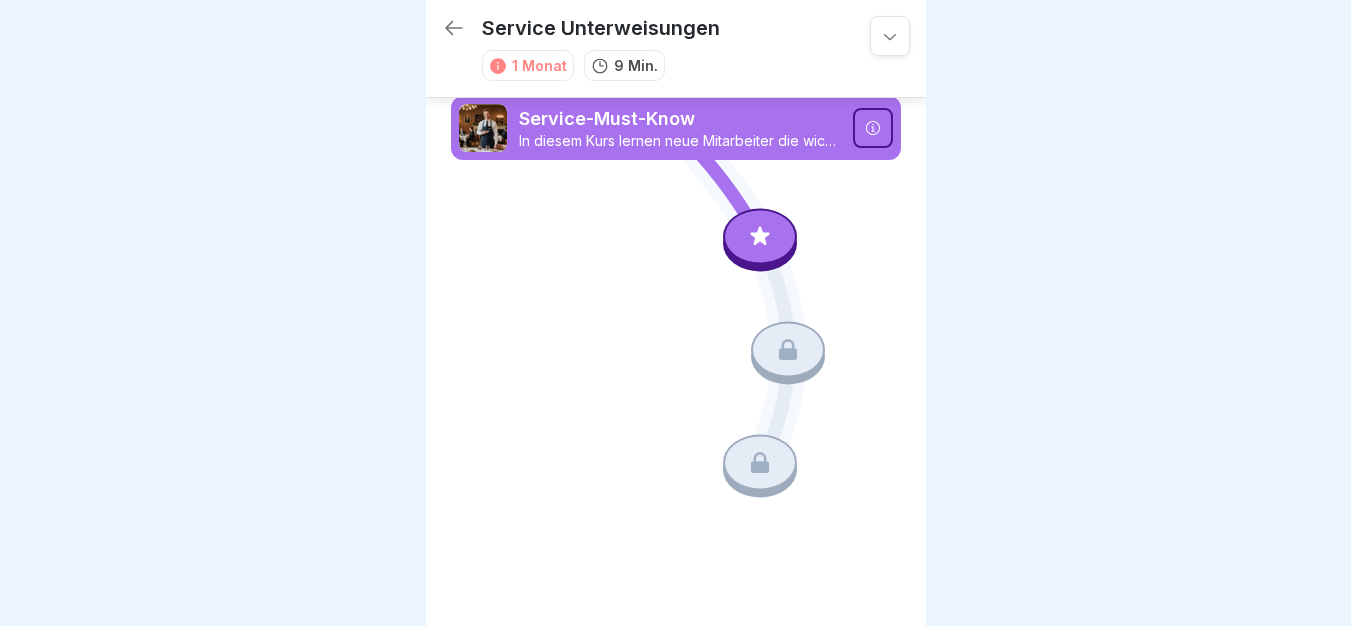 click 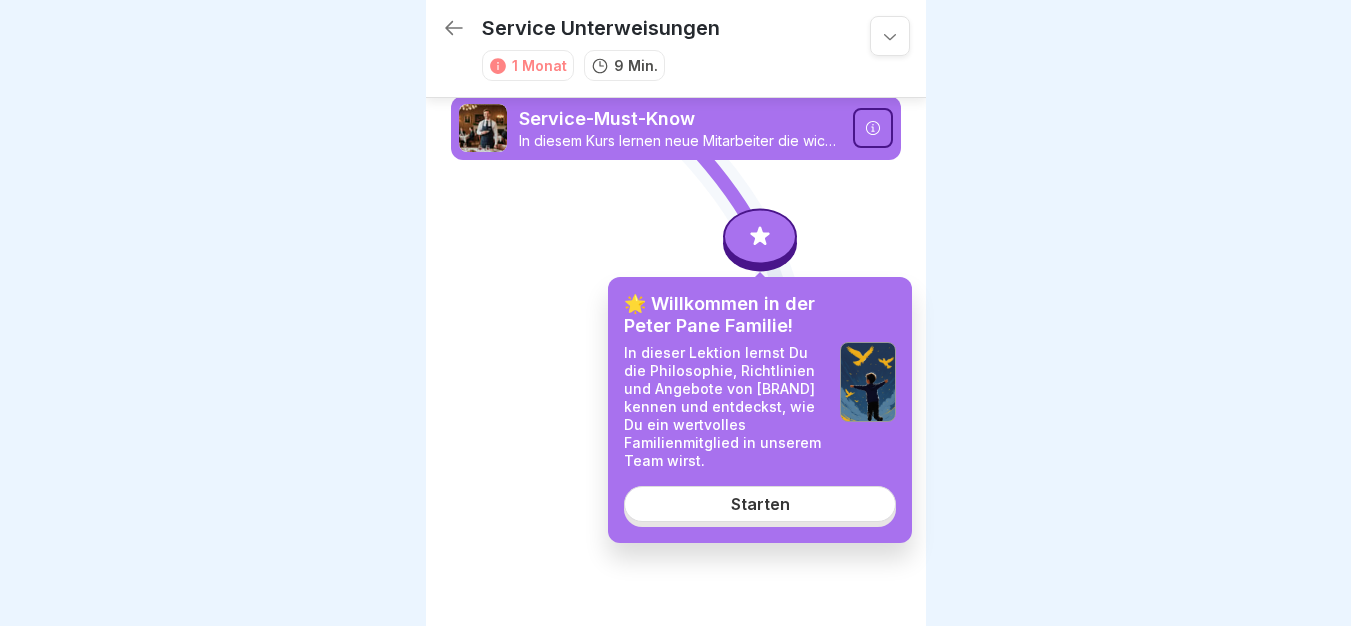 click on "Starten" at bounding box center (760, 504) 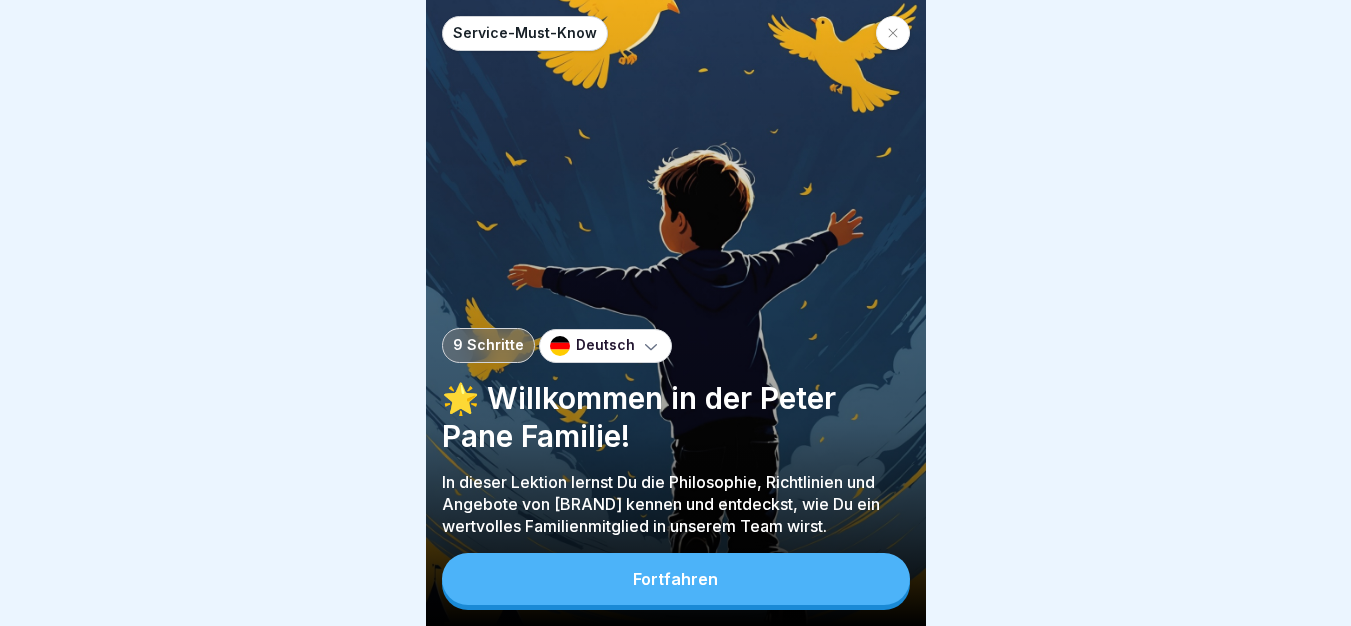 click on "Fortfahren" at bounding box center (676, 579) 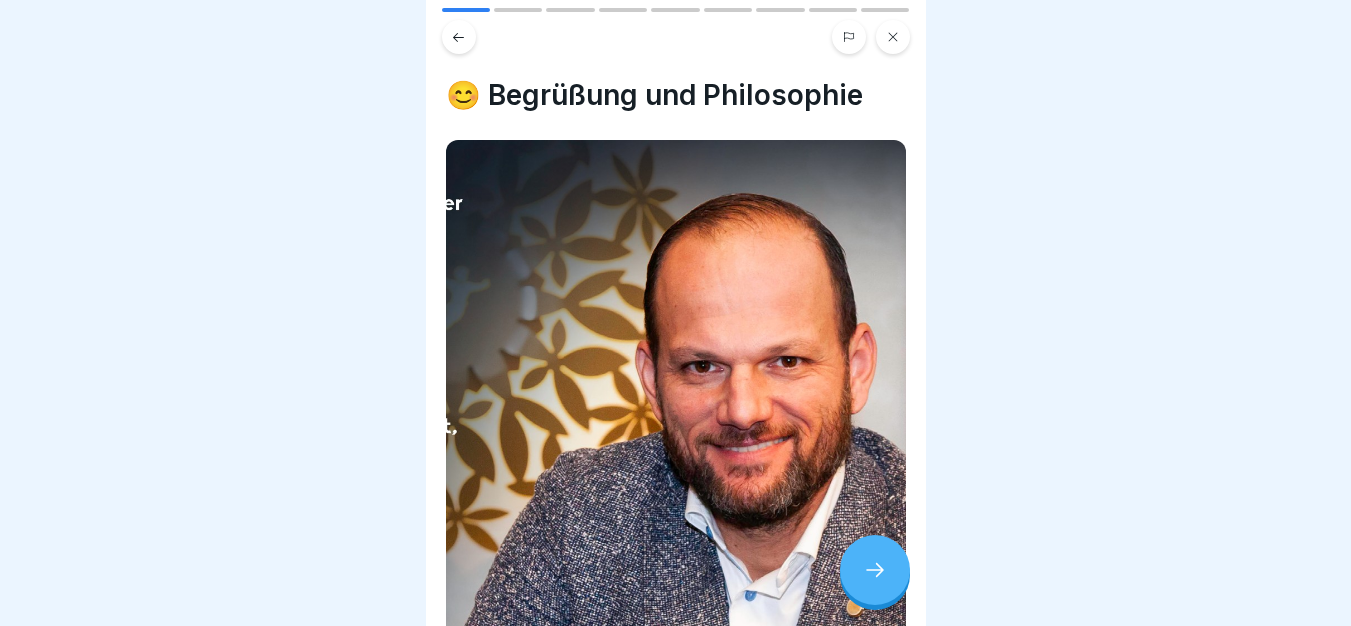 click at bounding box center [875, 570] 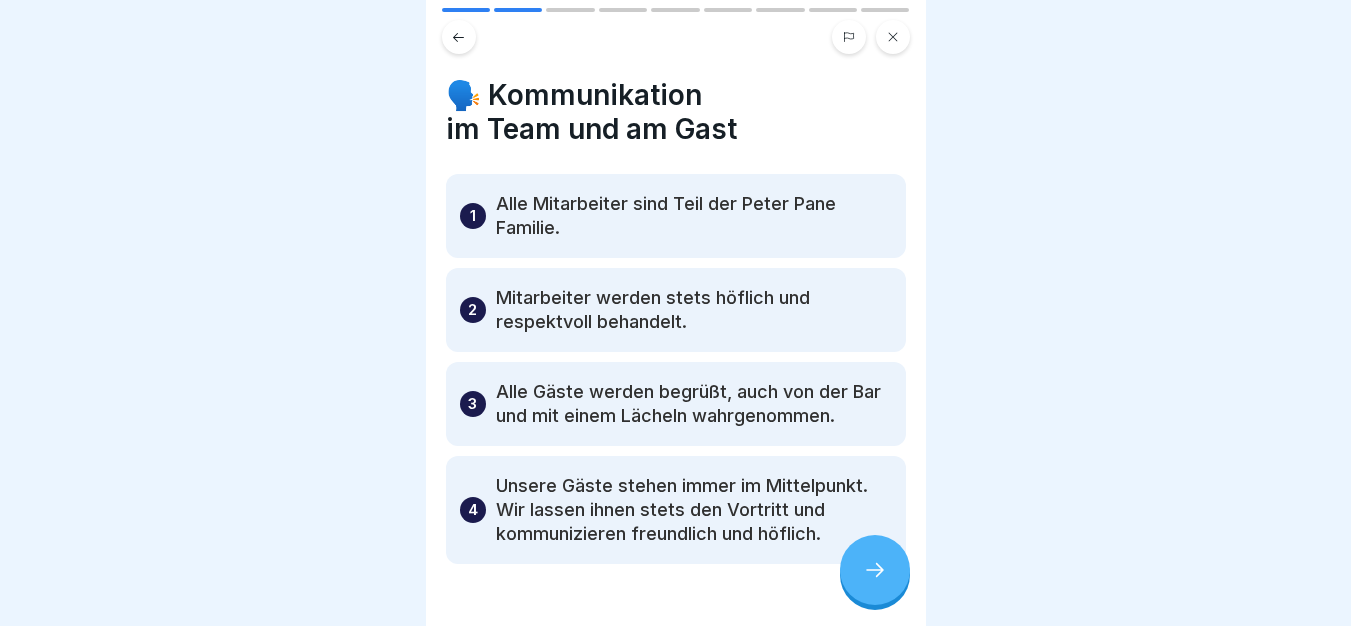 click at bounding box center (875, 570) 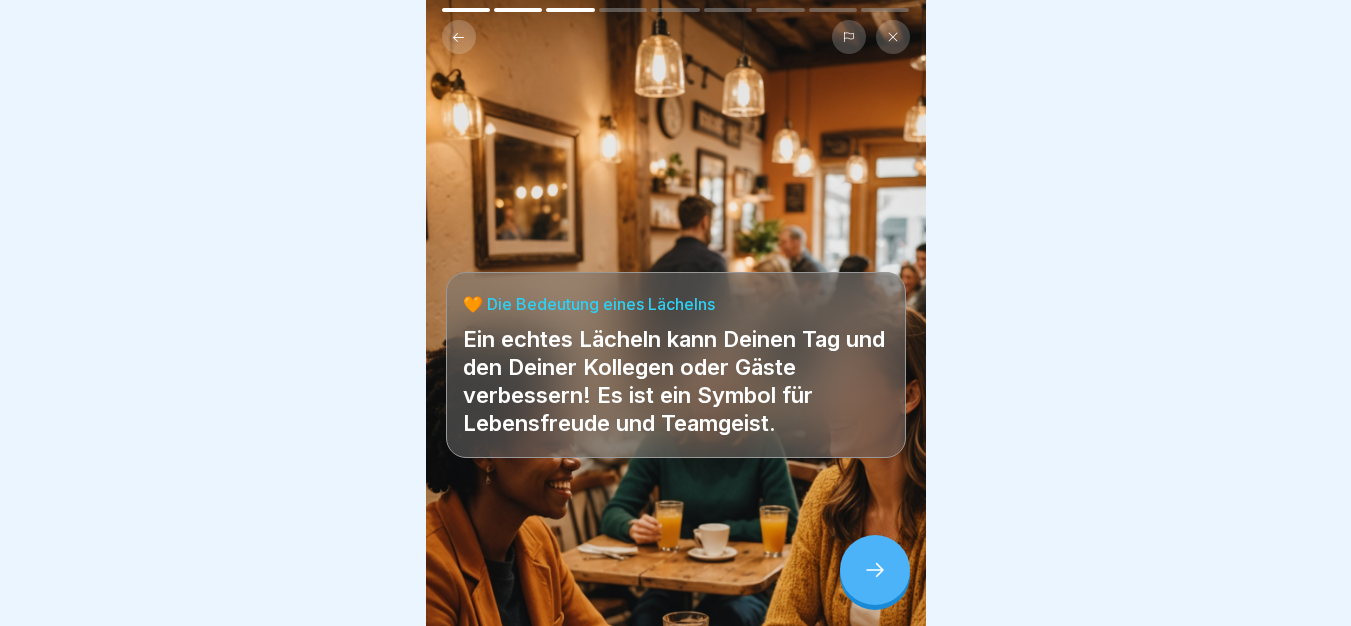 click at bounding box center (875, 570) 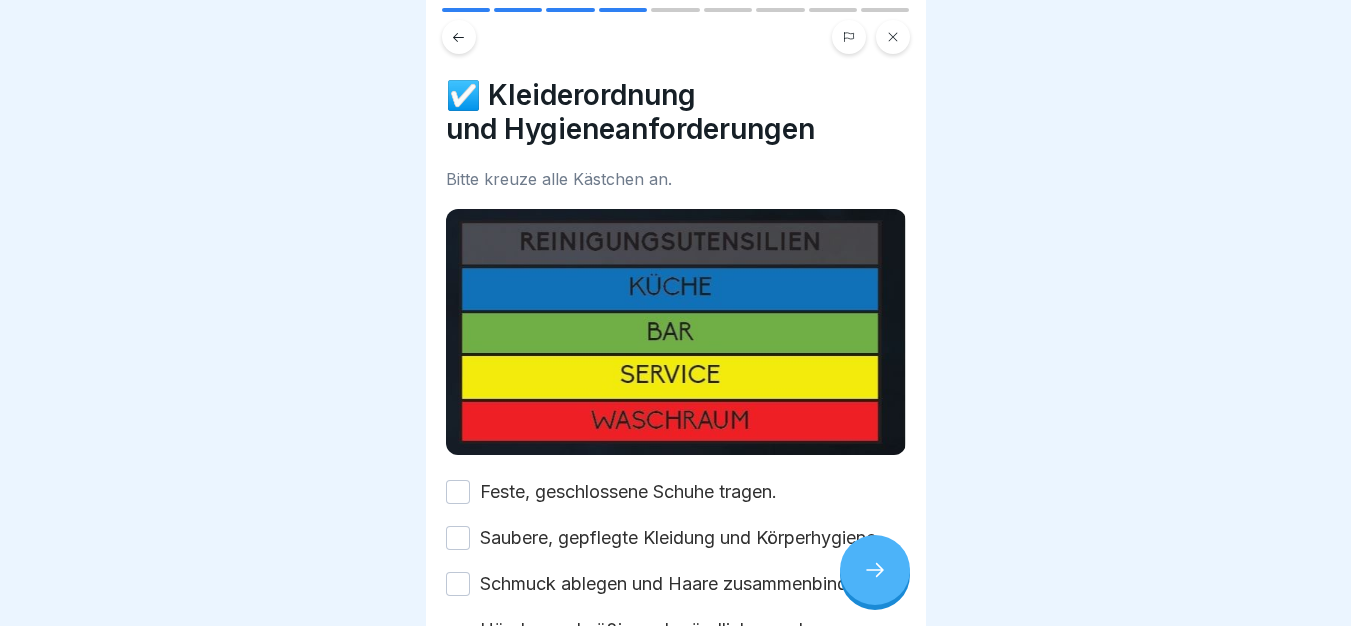click on "Feste, geschlossene Schuhe tragen." at bounding box center (628, 492) 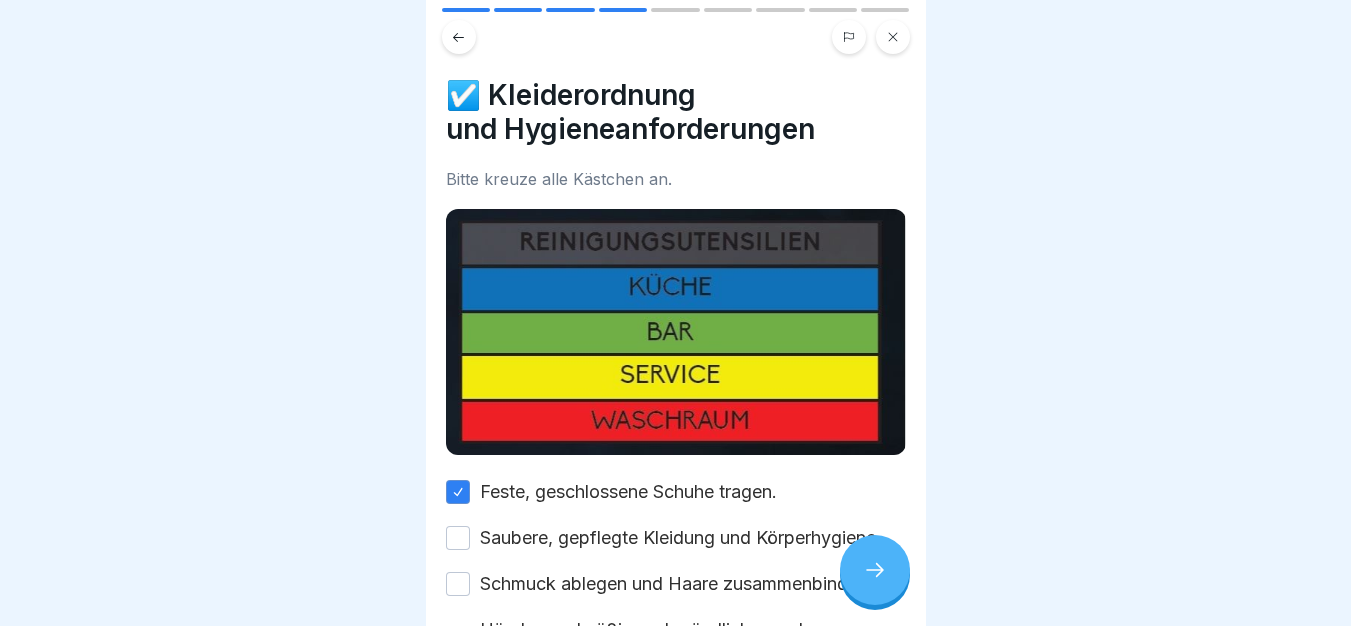 click on "Saubere, gepflegte Kleidung und Körperhygiene." at bounding box center [680, 538] 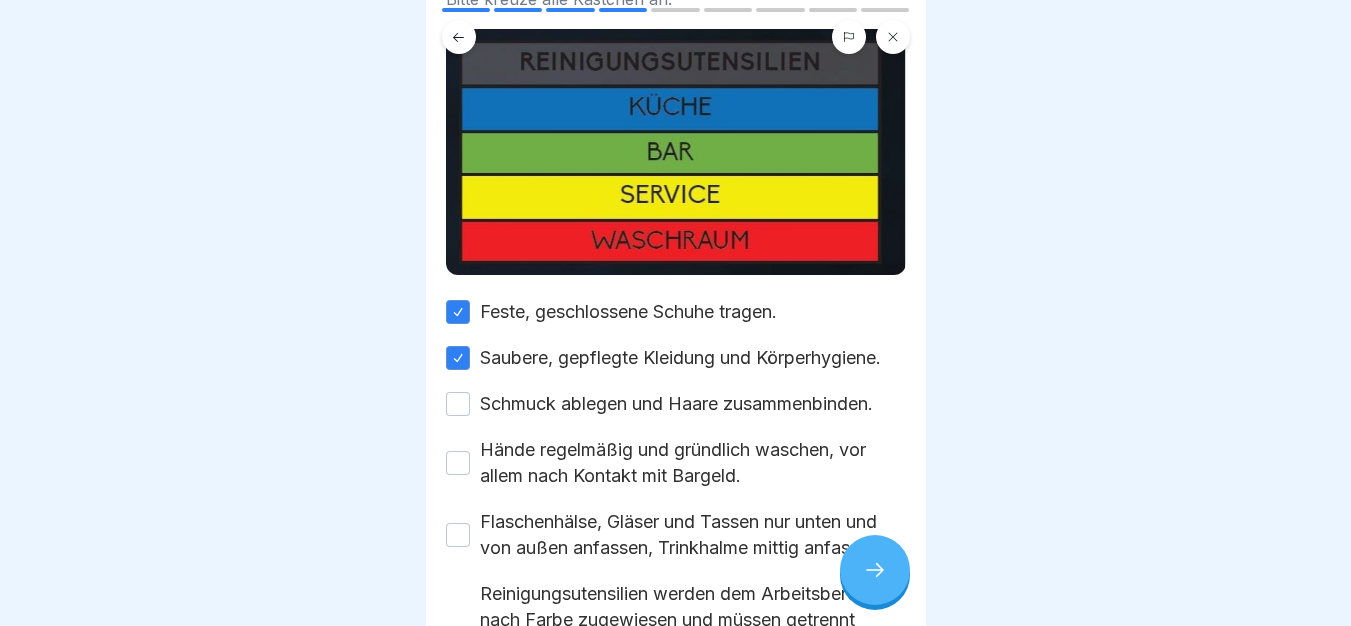scroll, scrollTop: 207, scrollLeft: 0, axis: vertical 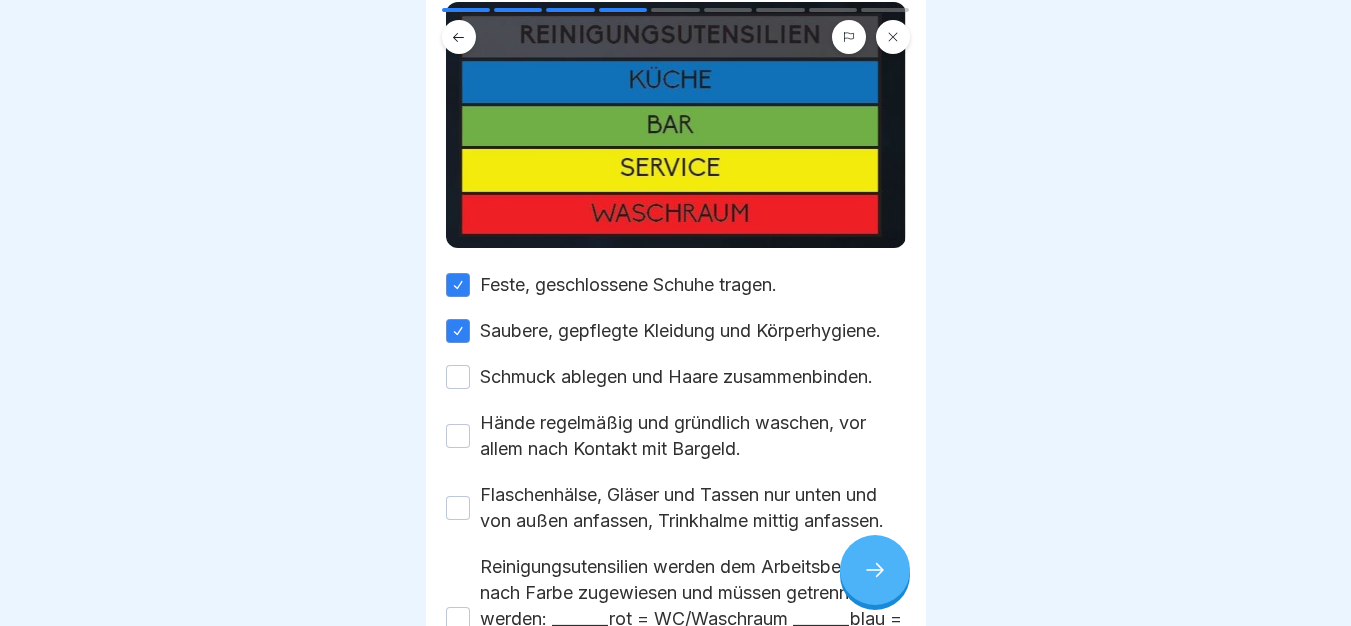 click on "Feste, geschlossene Schuhe tragen. Saubere, gepflegte Kleidung und Körperhygiene. Schmuck ablegen und Haare zusammenbinden. Hände regelmäßig und gründlich waschen, vor allem nach Kontakt mit Bargeld. Flaschenhälse, Gläser und Tassen nur unten und von außen anfassen, Trinkhalme mittig anfassen. Reinigungsutensilien werden dem Arbeitsbereich nach Farbe zugewiesen und müssen getrennt werden: _______rot = WC/Waschraum _______blau = Küche _______________grün = Bar __________gelb = Service" at bounding box center [676, 478] 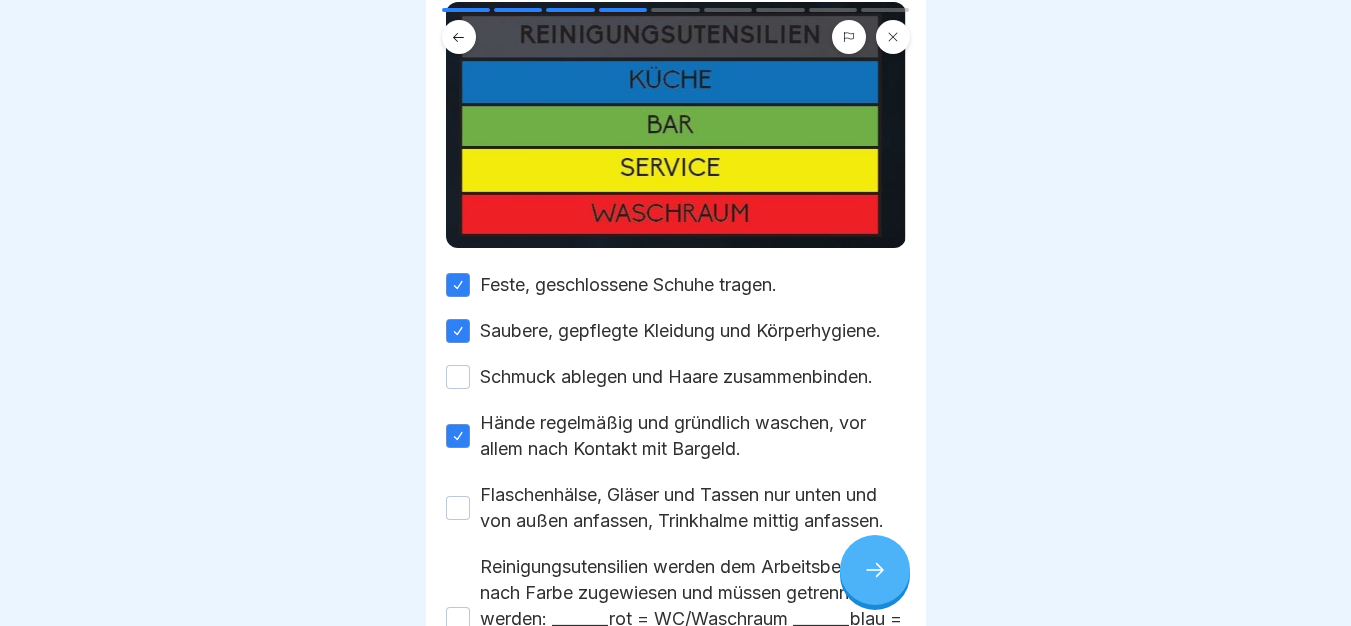 click on "Schmuck ablegen und Haare zusammenbinden." at bounding box center [676, 377] 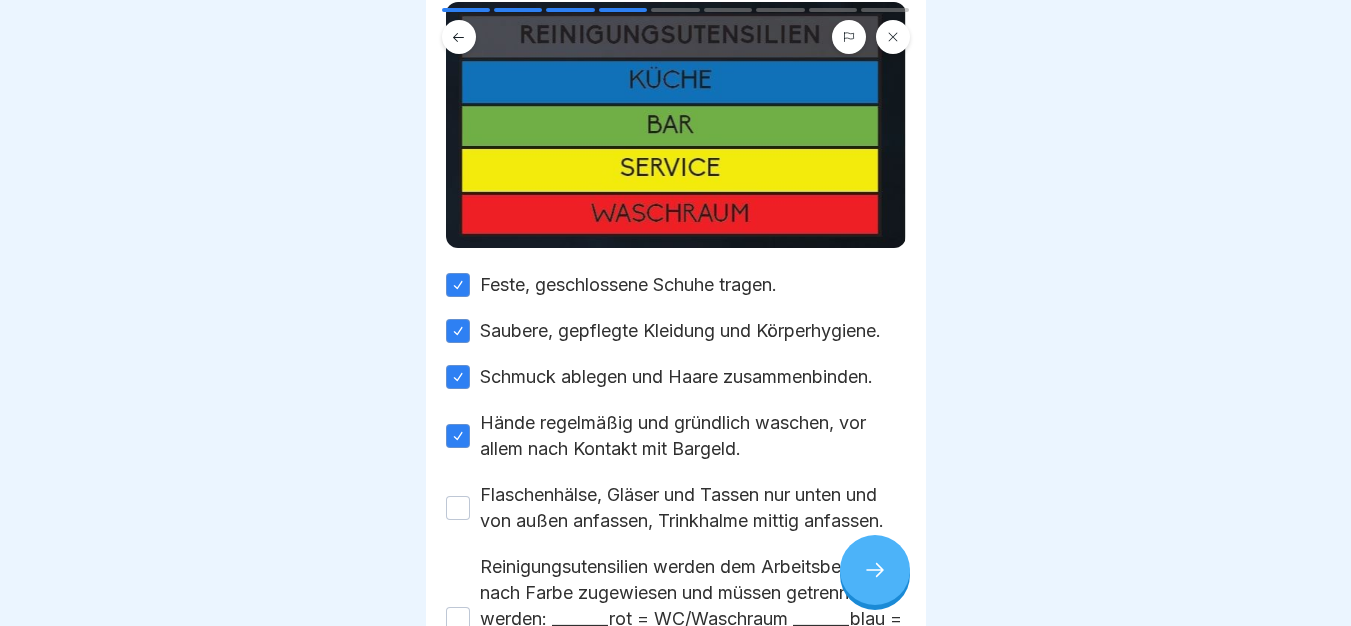 click on "Flaschenhälse, Gläser und Tassen nur unten und von außen anfassen, Trinkhalme mittig anfassen." at bounding box center (693, 508) 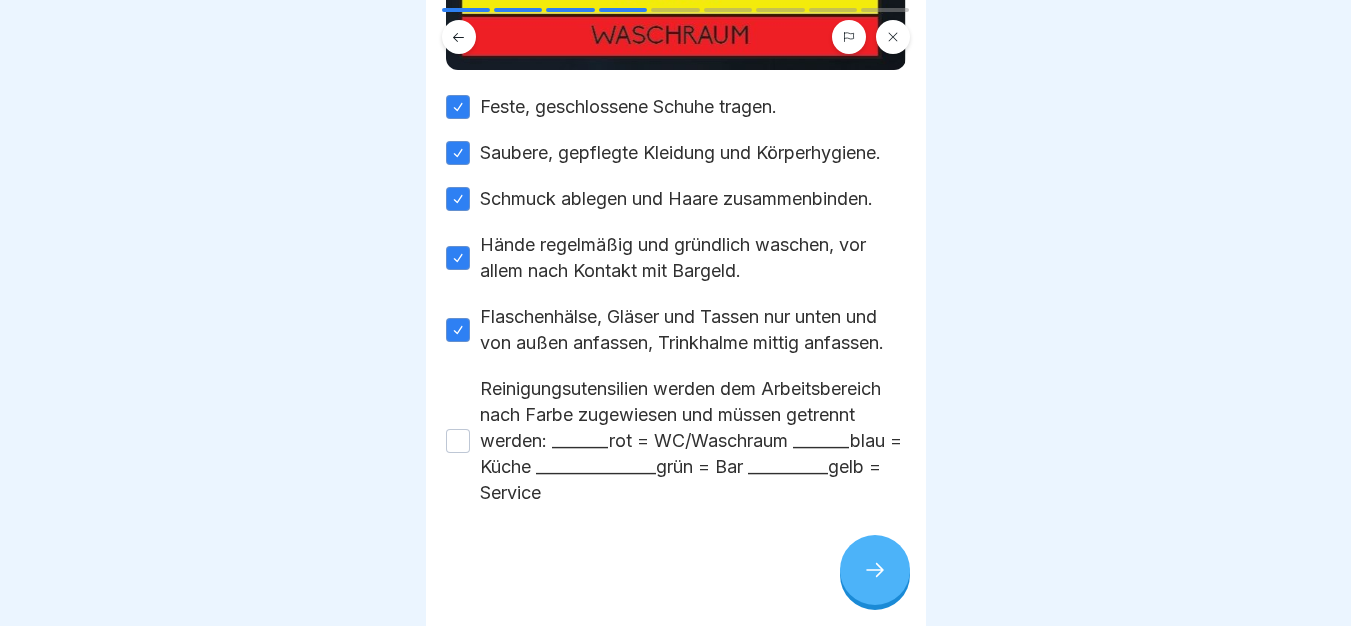 scroll, scrollTop: 455, scrollLeft: 0, axis: vertical 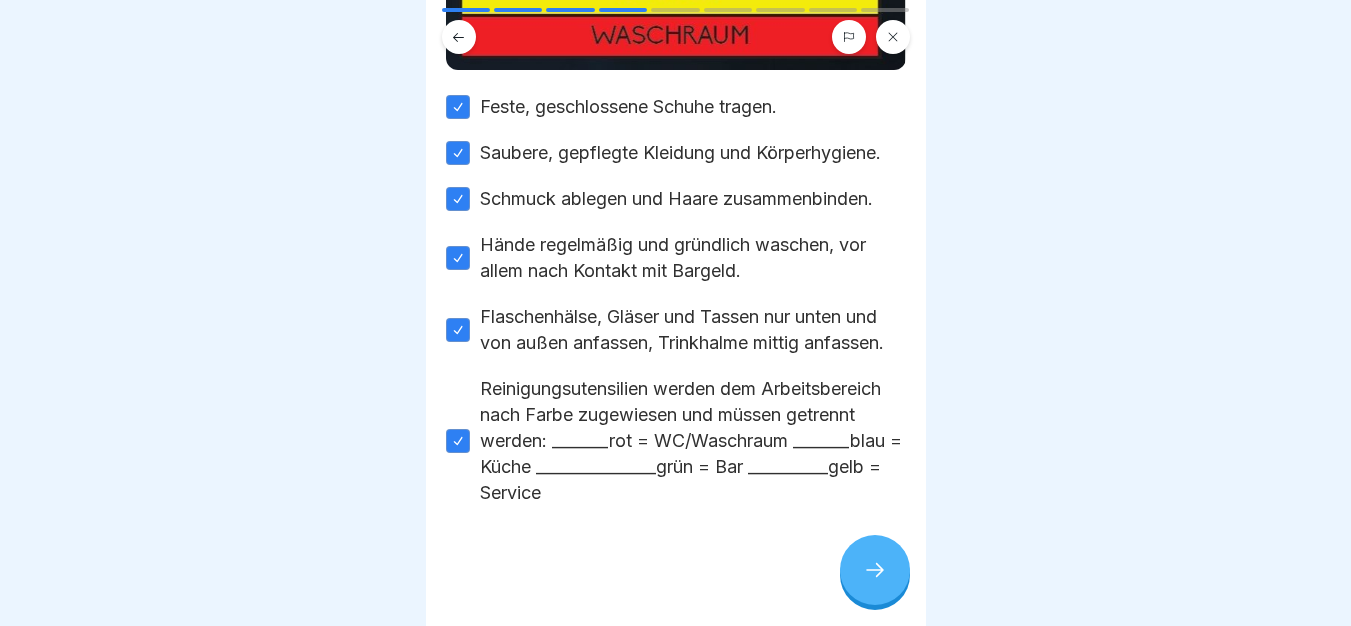 click 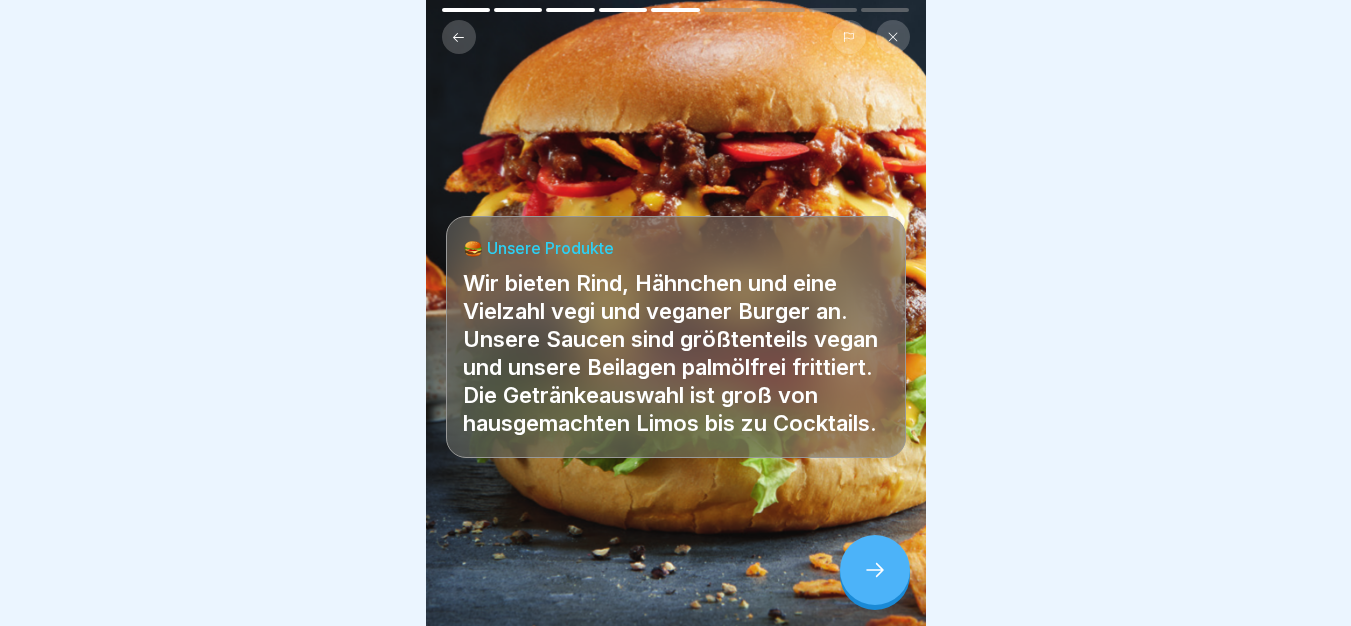 click 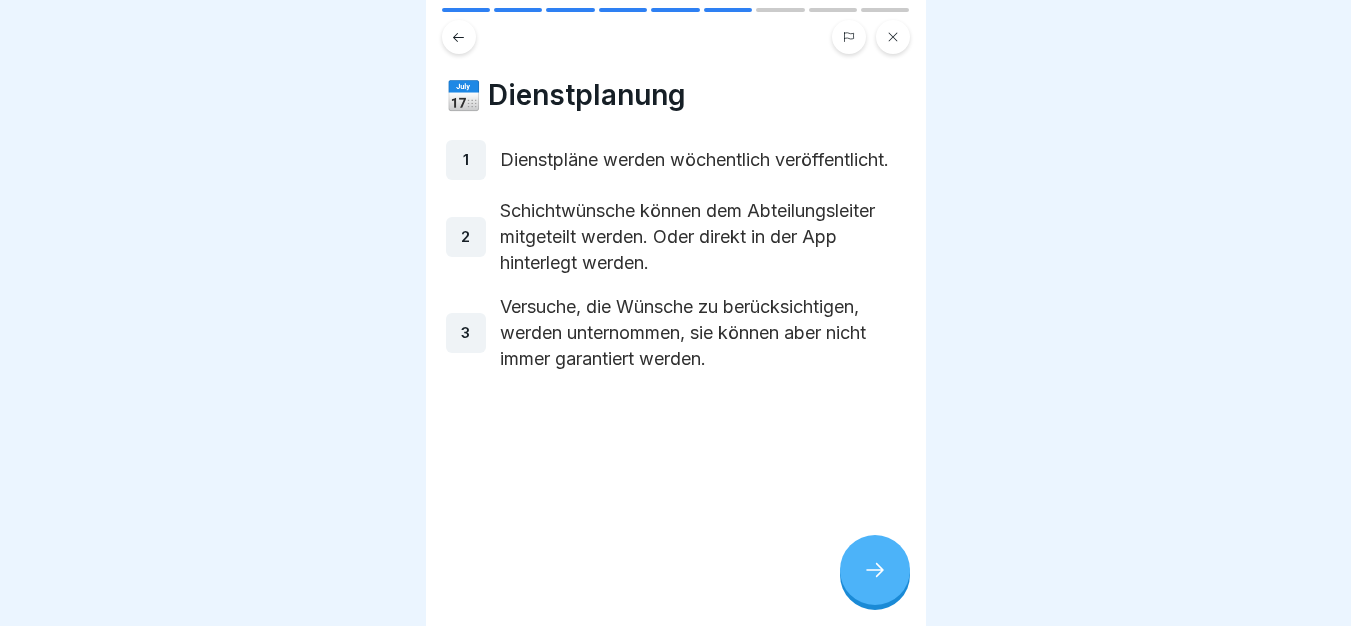click 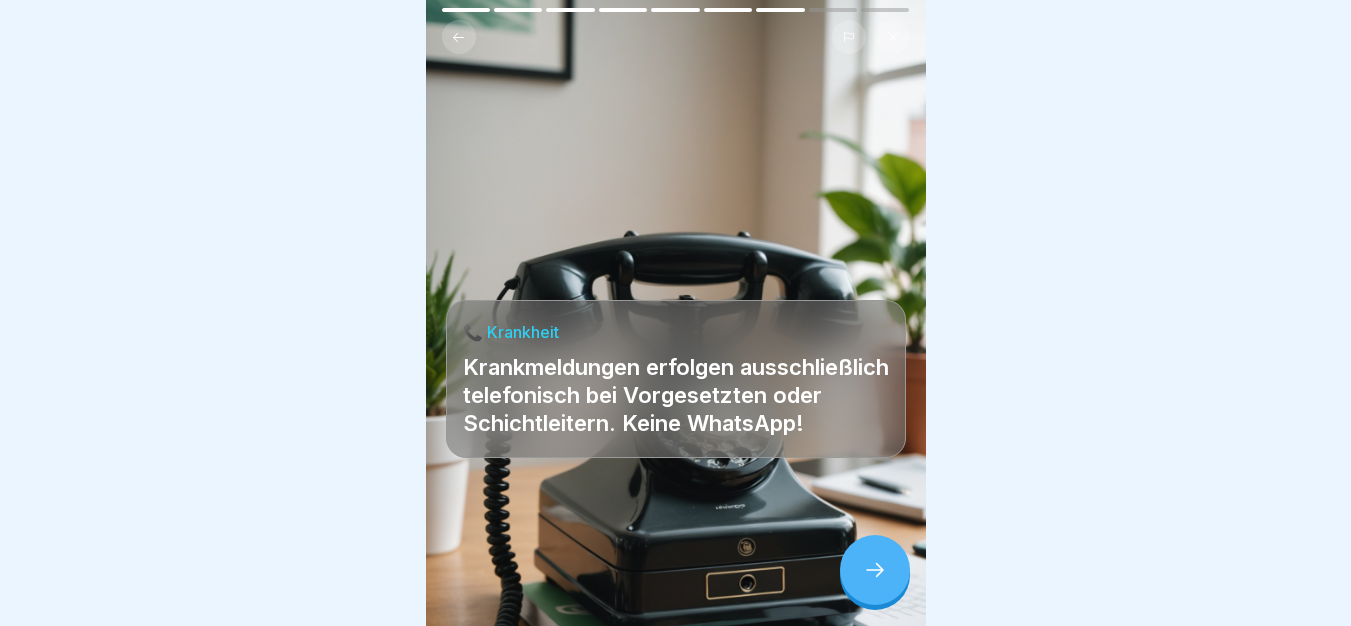 click 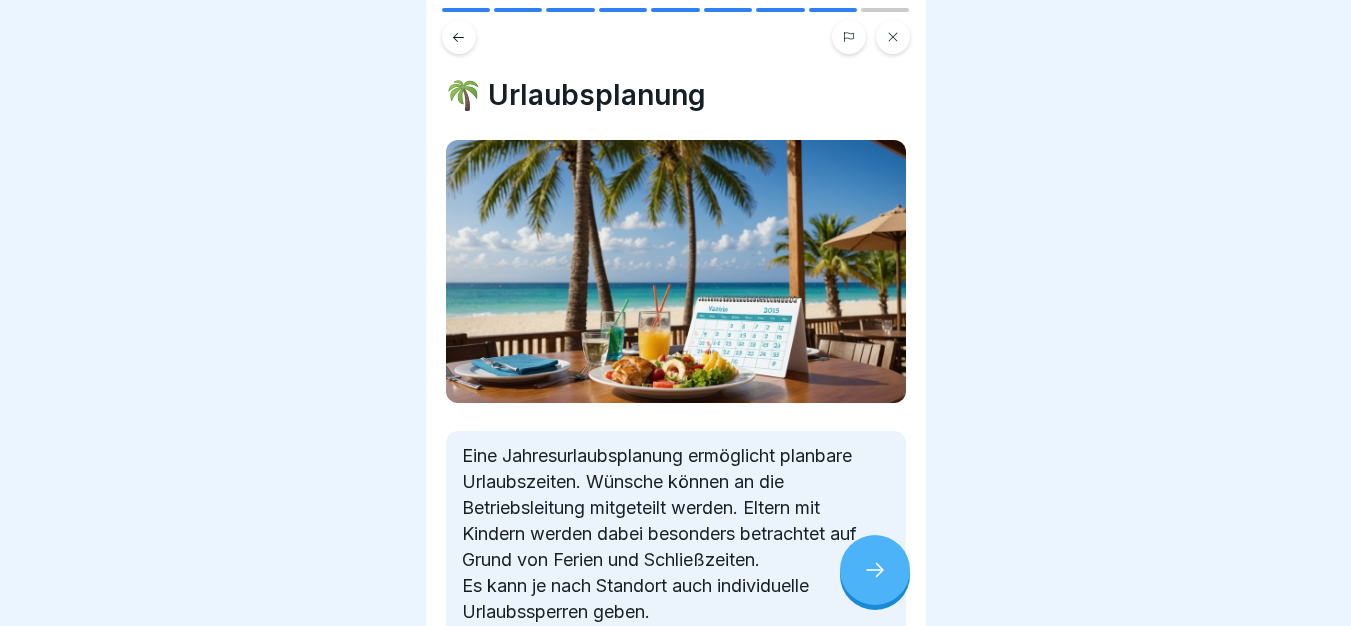 click 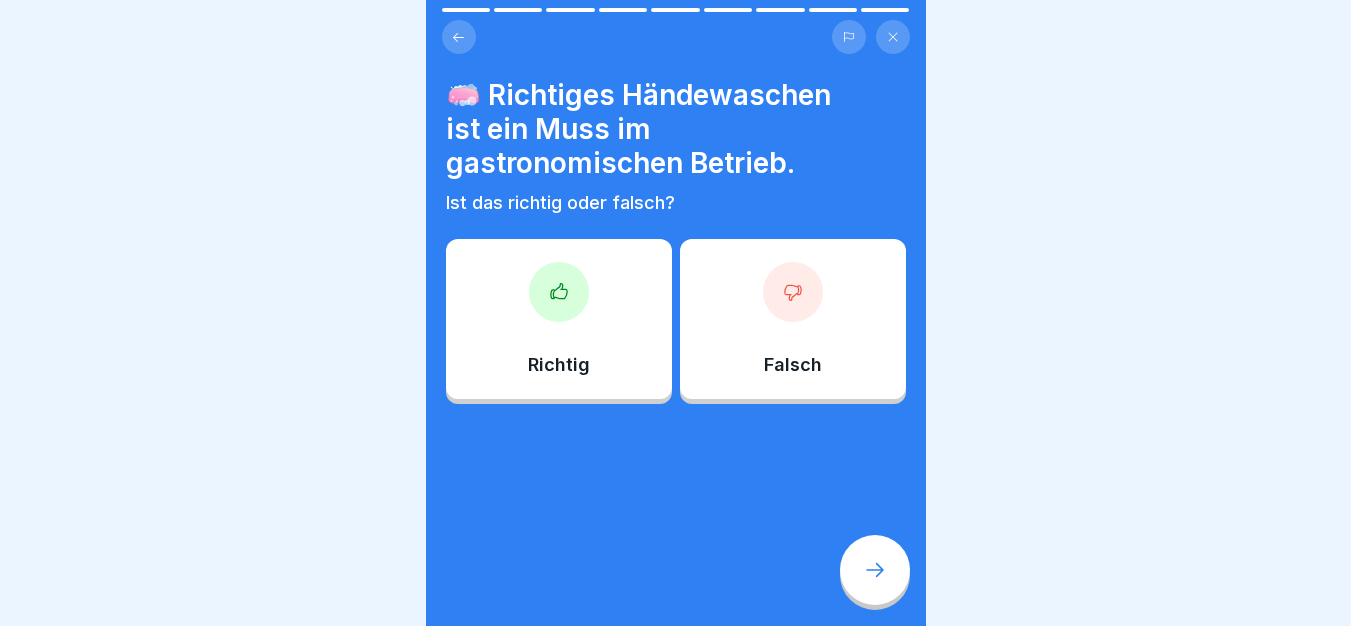 click on "Richtig" at bounding box center [559, 319] 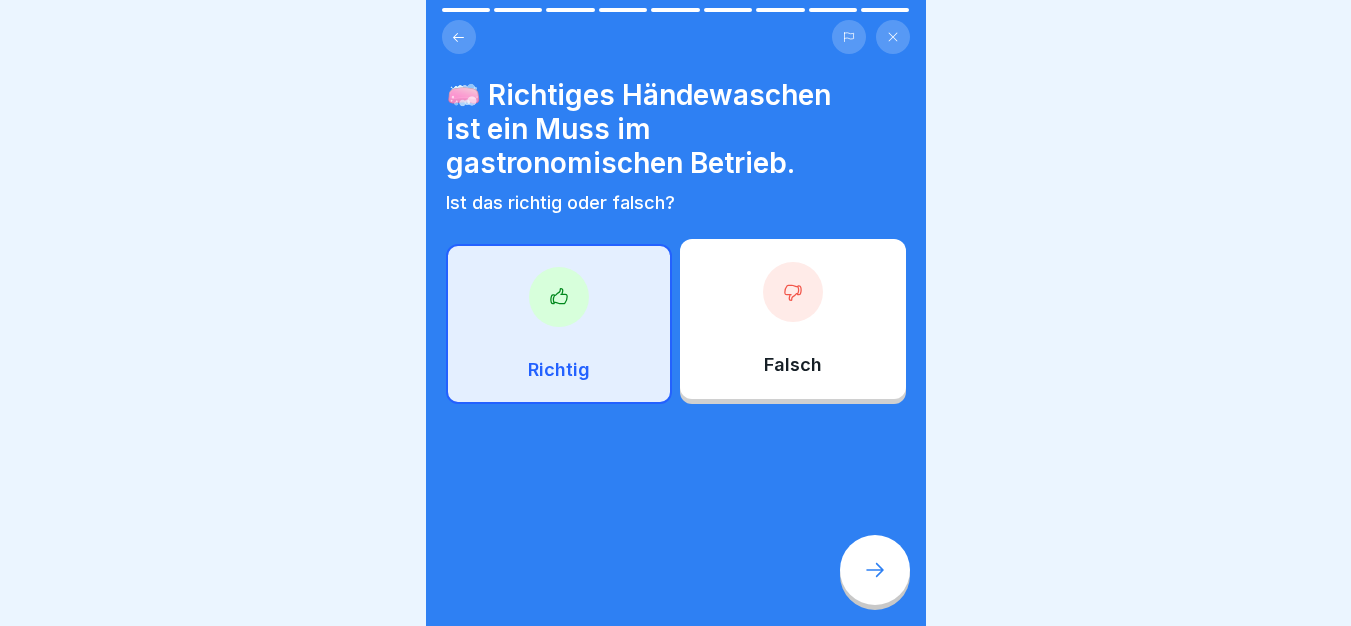 click at bounding box center [875, 570] 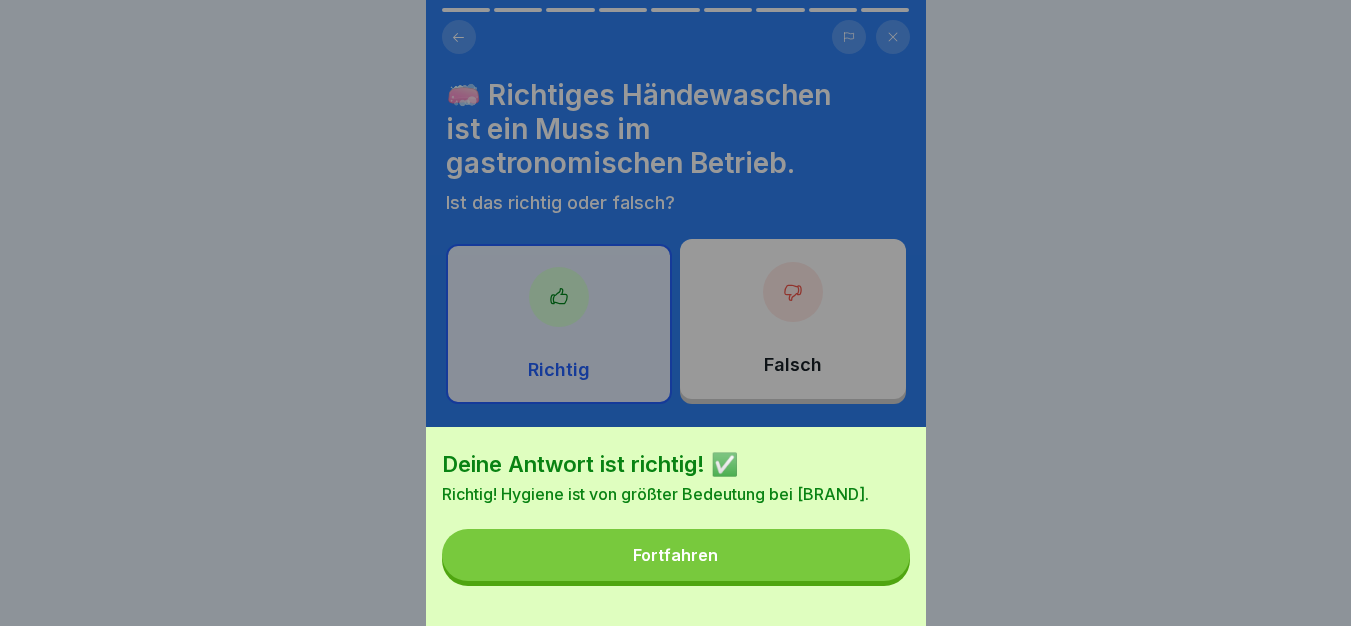 click on "Fortfahren" at bounding box center (676, 555) 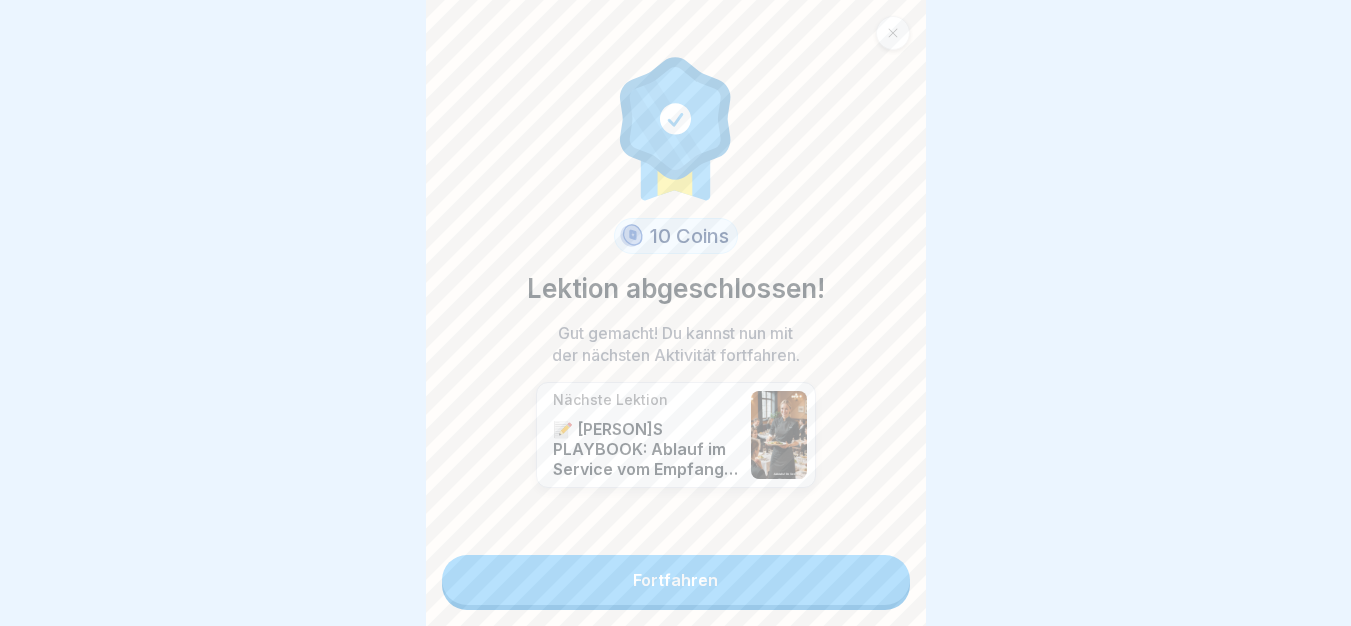 scroll, scrollTop: 15, scrollLeft: 0, axis: vertical 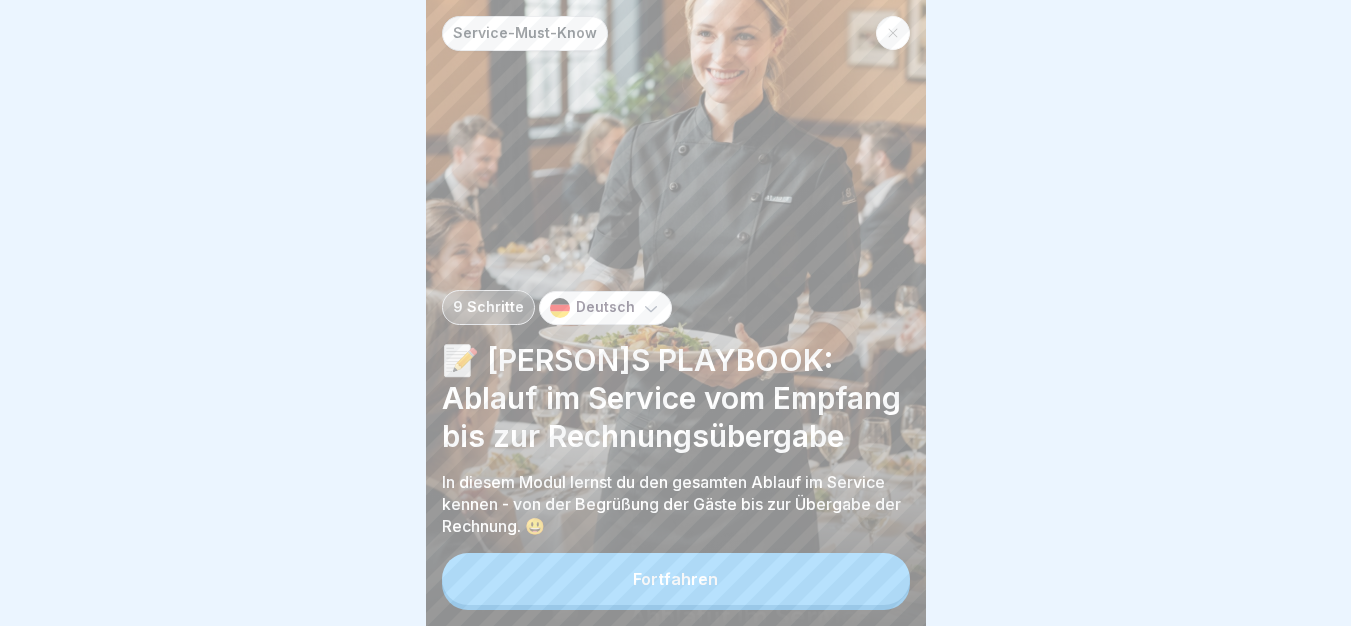 click on "Fortfahren" at bounding box center [676, 579] 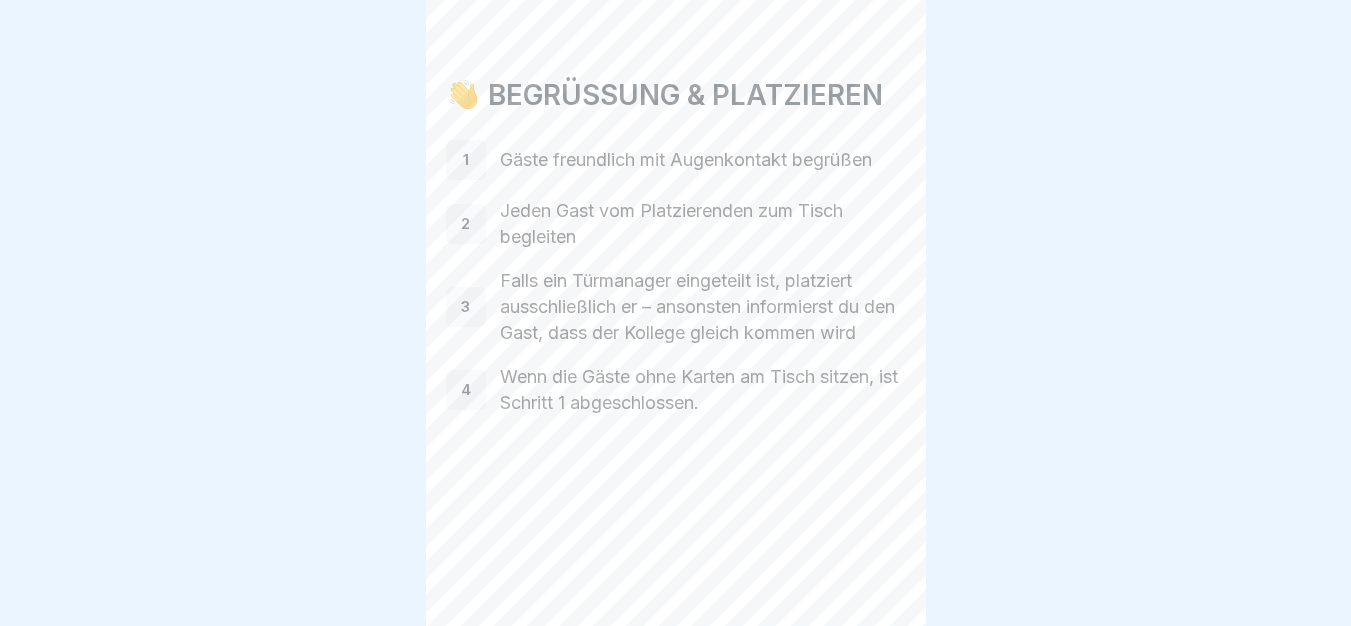 click at bounding box center (875, 570) 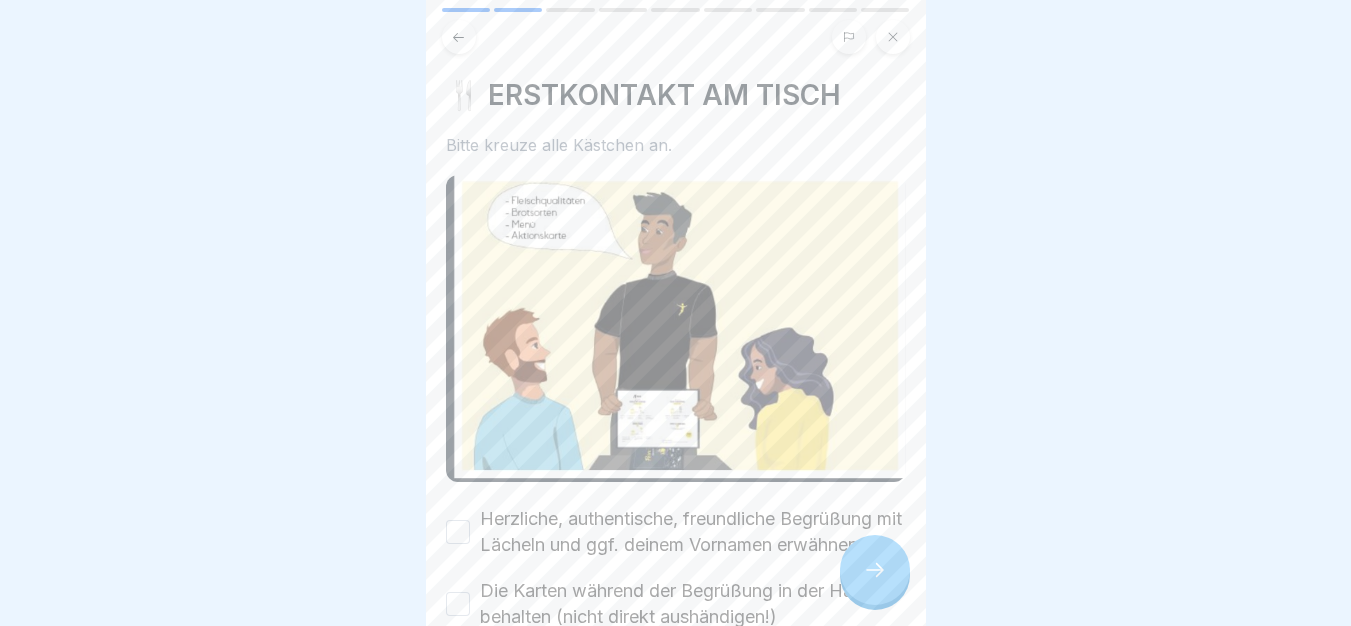 click 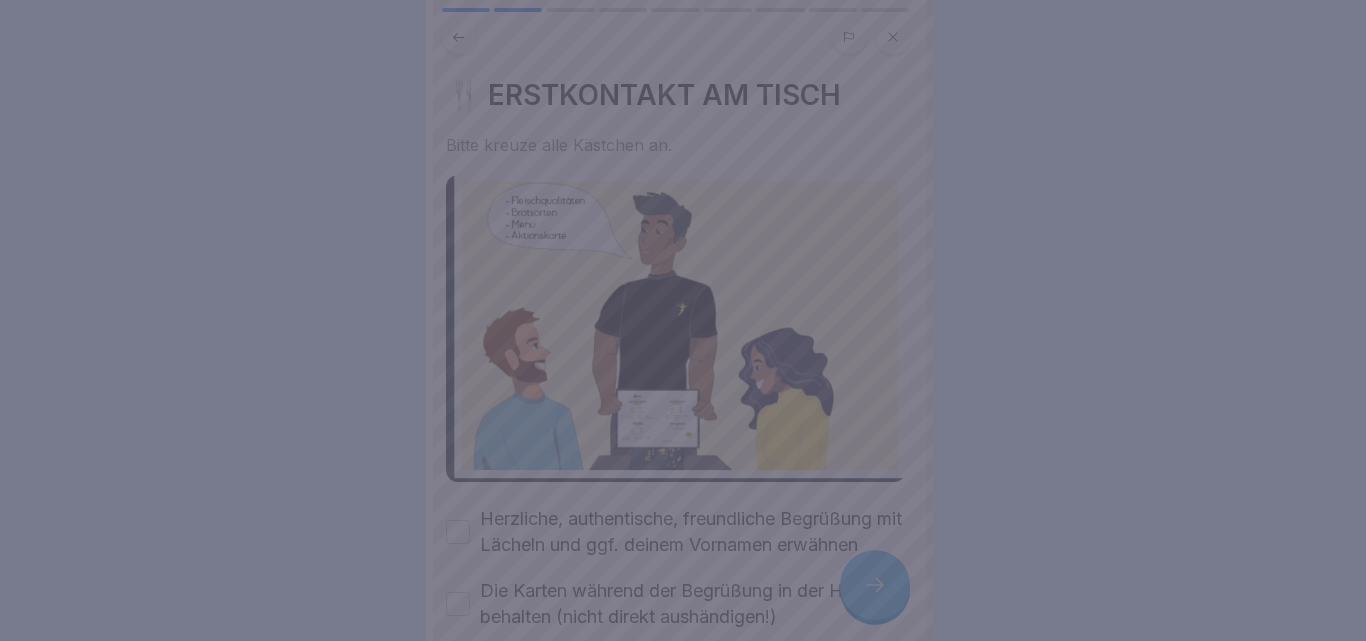 click at bounding box center (683, 320) 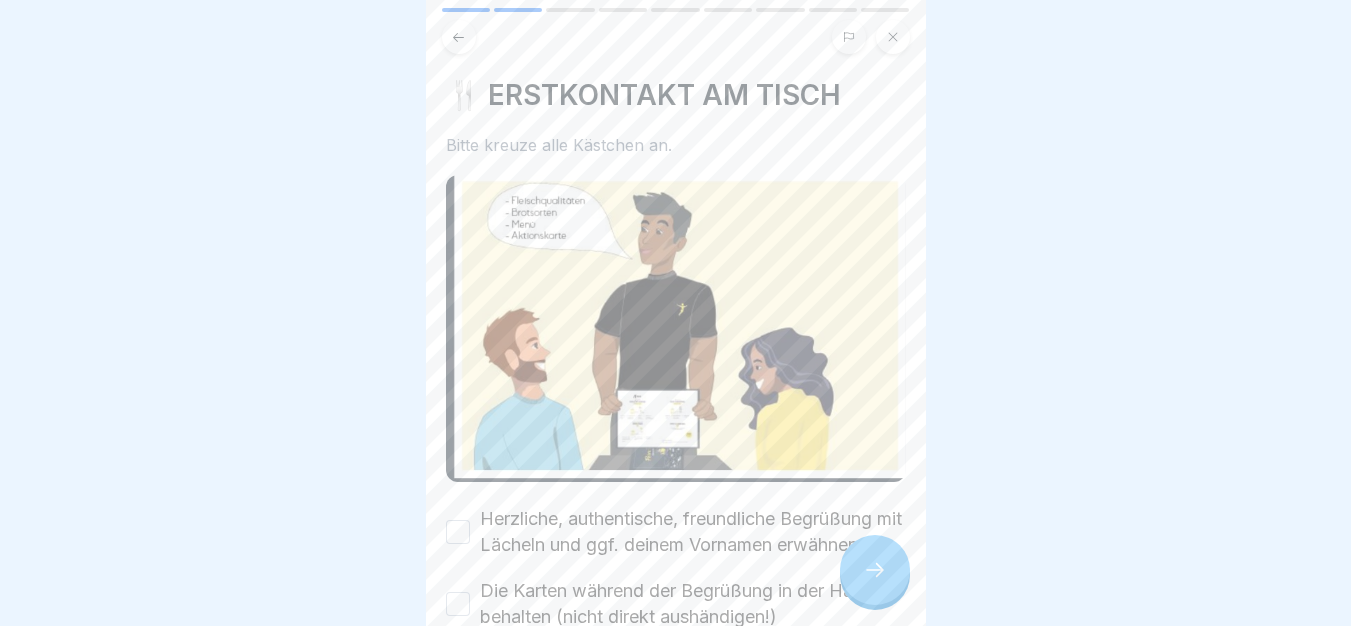 drag, startPoint x: 776, startPoint y: 506, endPoint x: 774, endPoint y: 526, distance: 20.09975 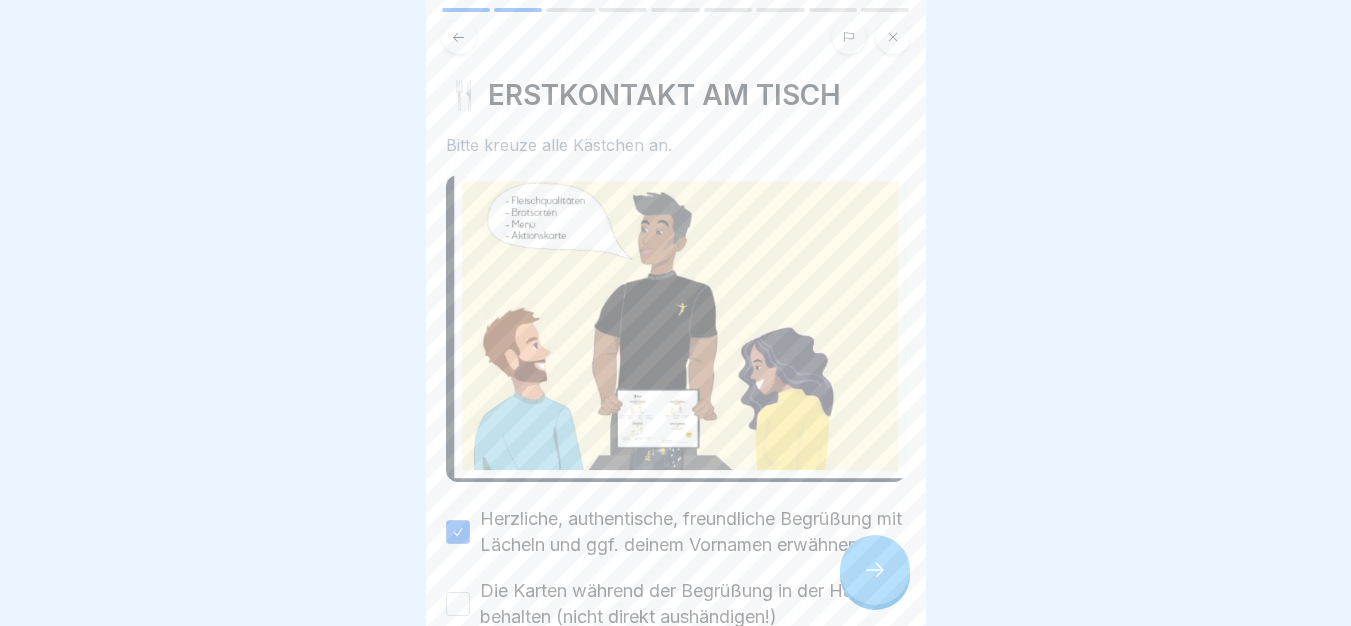 click on "Die Karten während der Begrüßung in der Hand behalten (nicht direkt aushändigen!)" at bounding box center (693, 604) 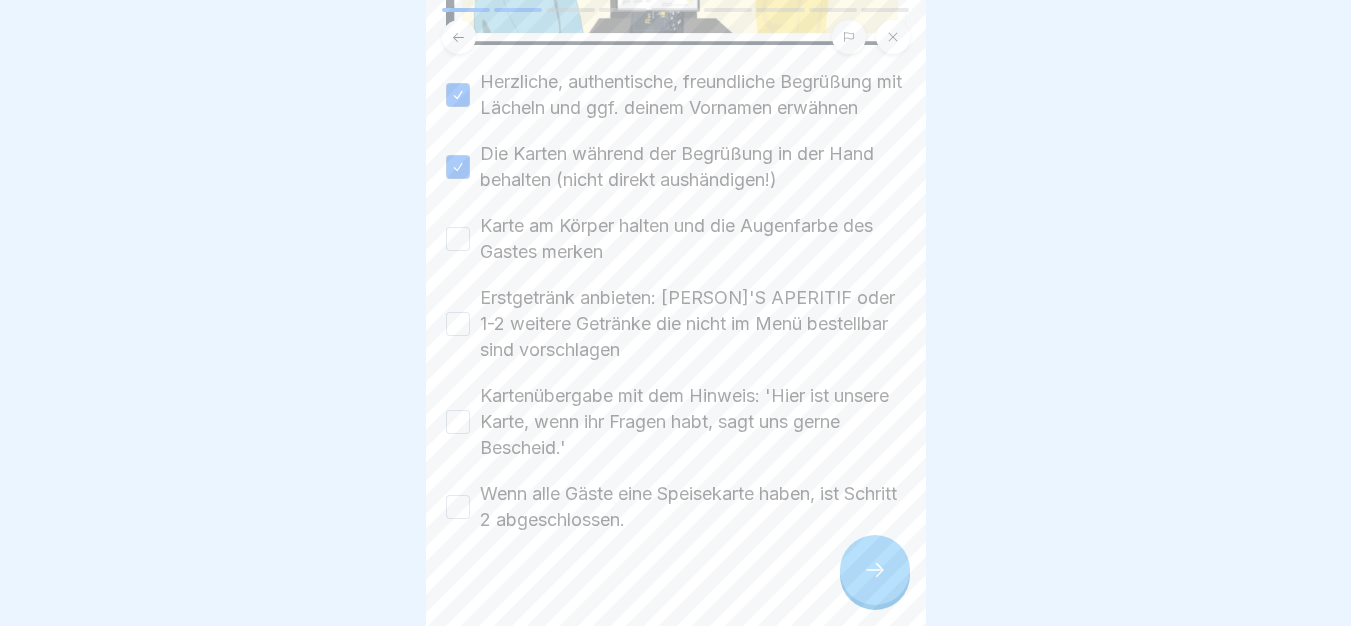 scroll, scrollTop: 433, scrollLeft: 0, axis: vertical 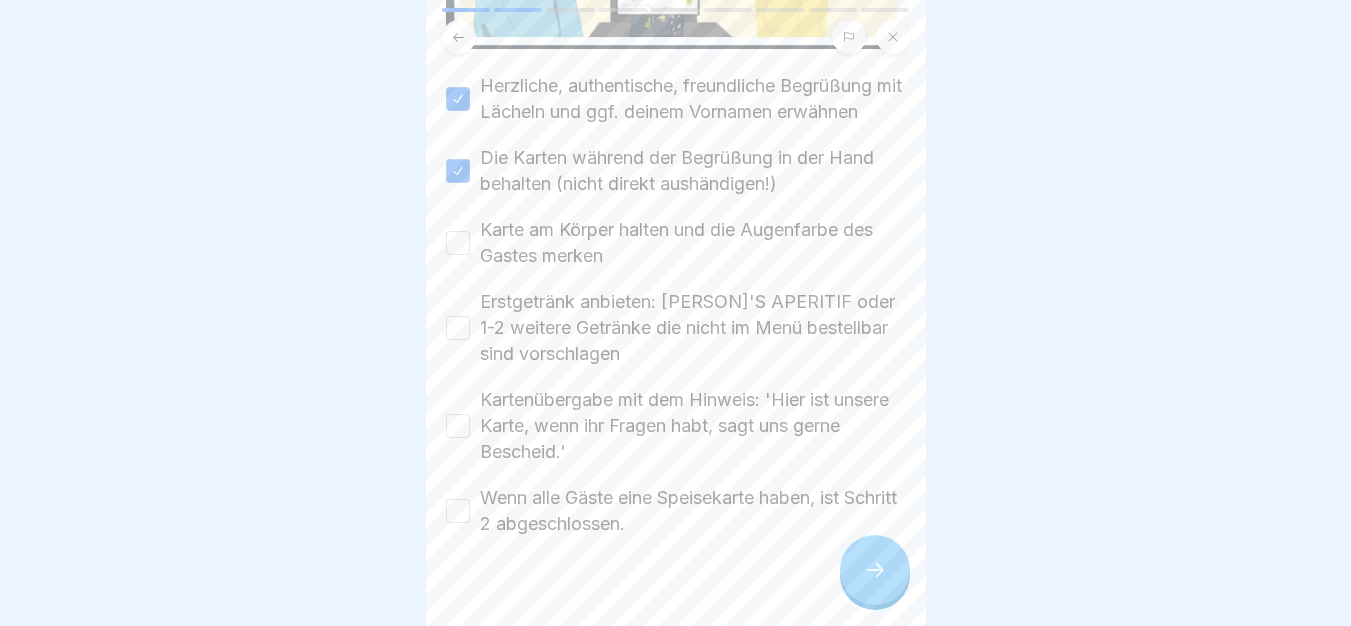 click on "Karte am Körper halten und die Augenfarbe des Gastes merken" at bounding box center (693, 243) 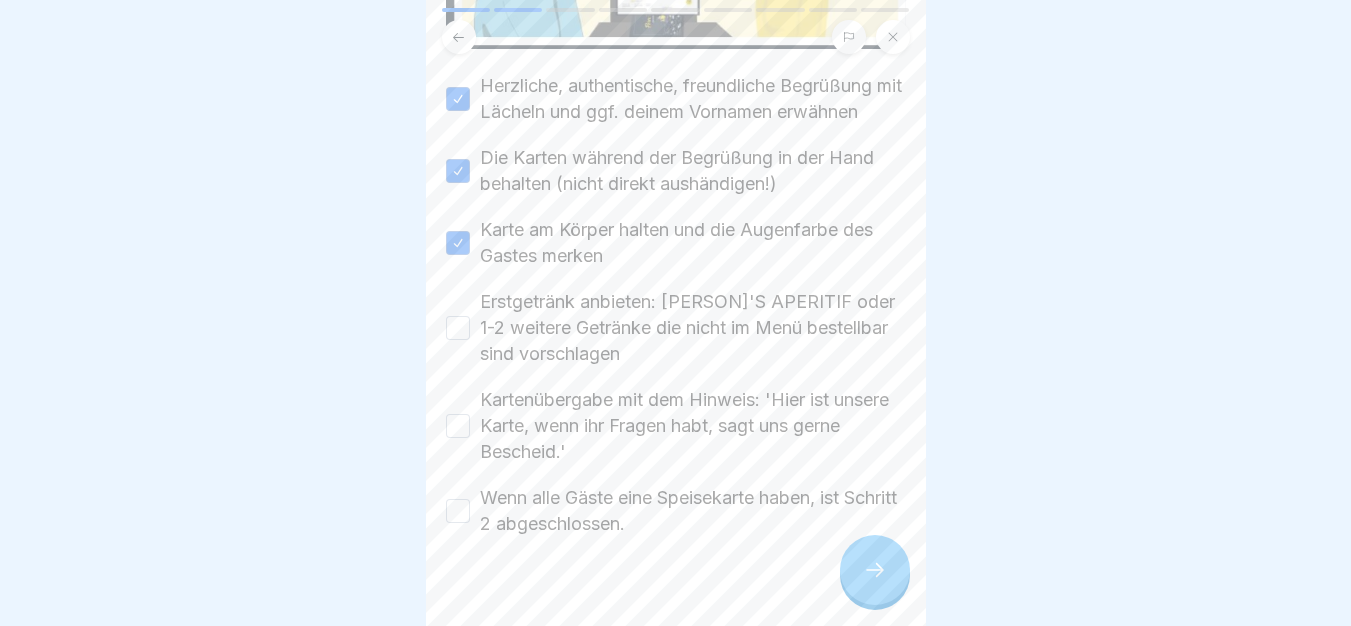 click on "Erstgetränk anbieten: [PERSON]'S APERITIF oder 1-2 weitere Getränke die nicht im Menü bestellbar sind vorschlagen" at bounding box center [693, 328] 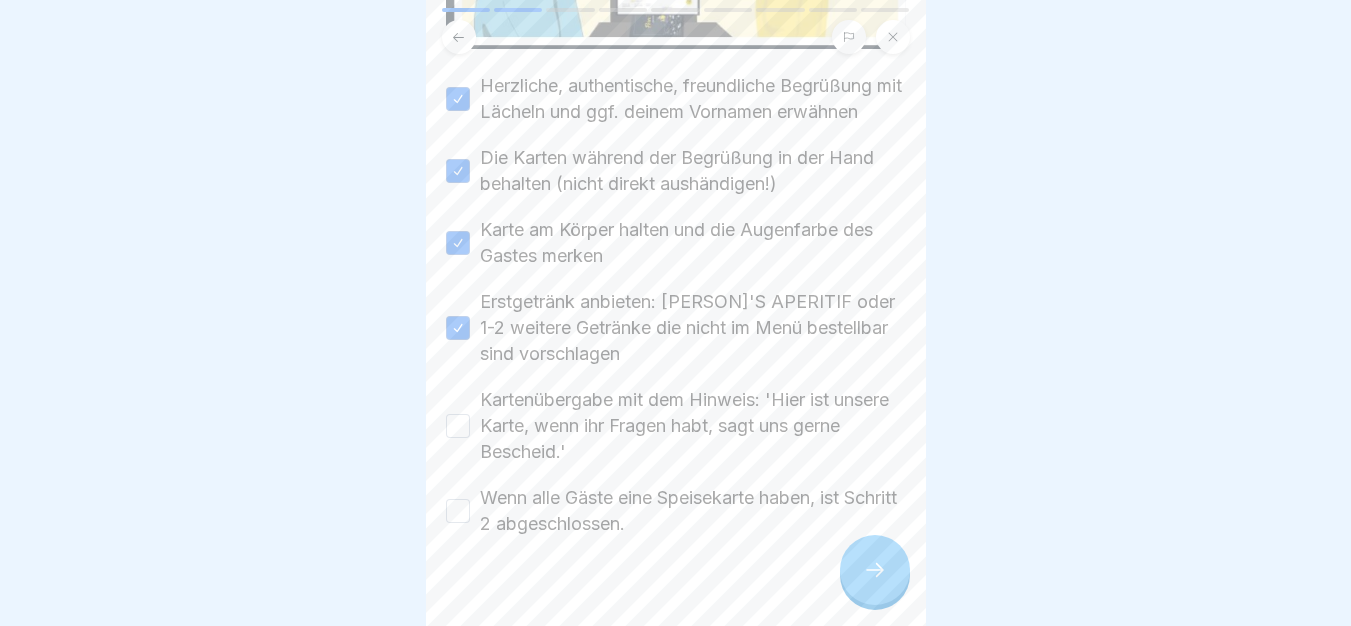 click on "Kartenübergabe mit dem Hinweis: 'Hier ist unsere Karte, wenn ihr Fragen habt, sagt uns gerne Bescheid.'" at bounding box center [693, 426] 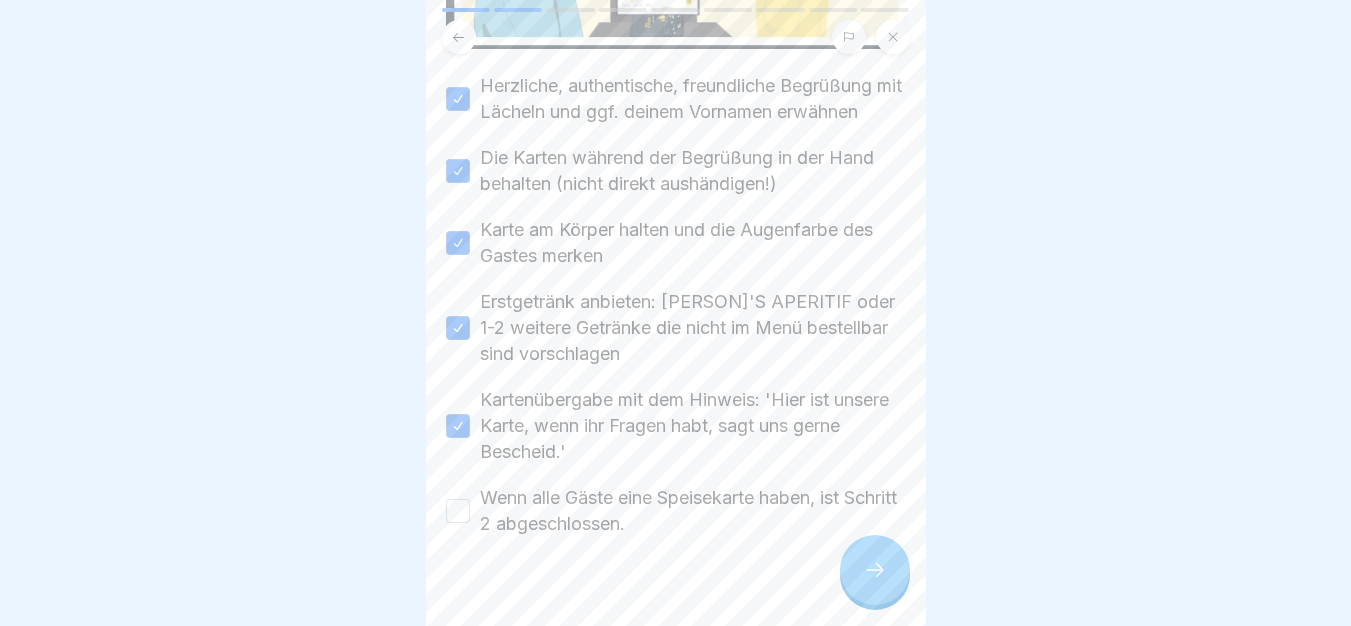 click on "Wenn alle Gäste eine Speisekarte haben, ist Schritt 2 abgeschlossen." at bounding box center [693, 511] 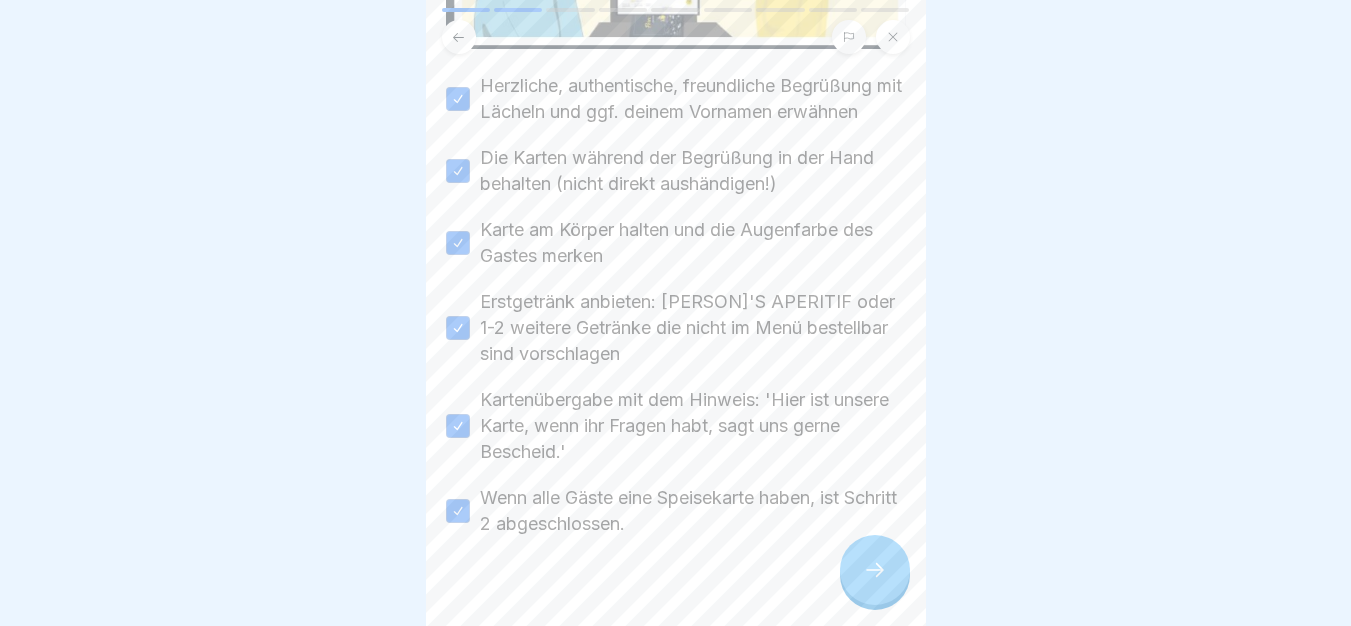 click at bounding box center [875, 570] 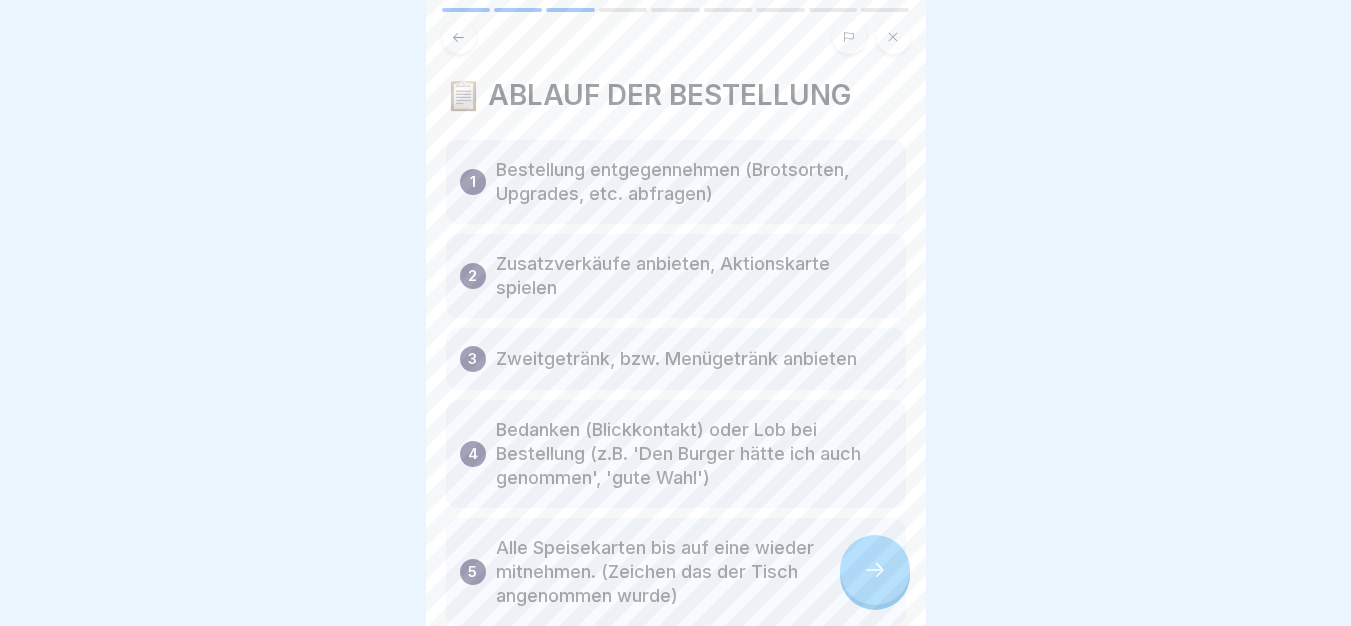 click at bounding box center (875, 570) 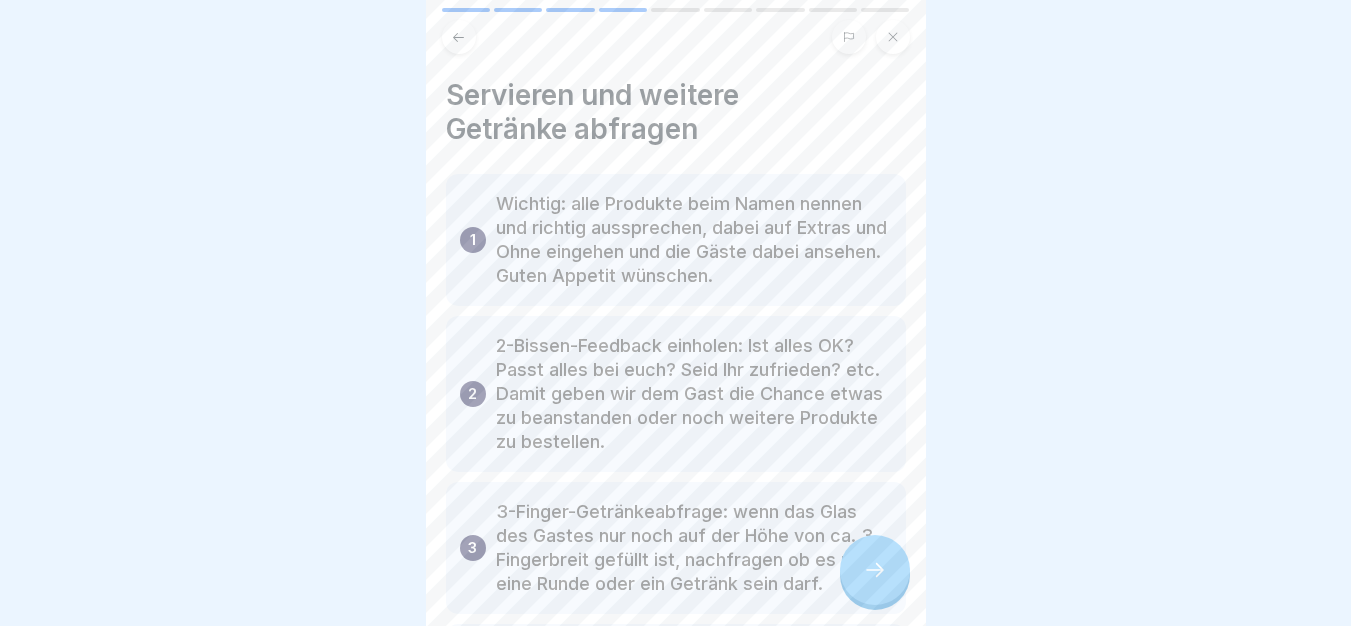 click at bounding box center (875, 570) 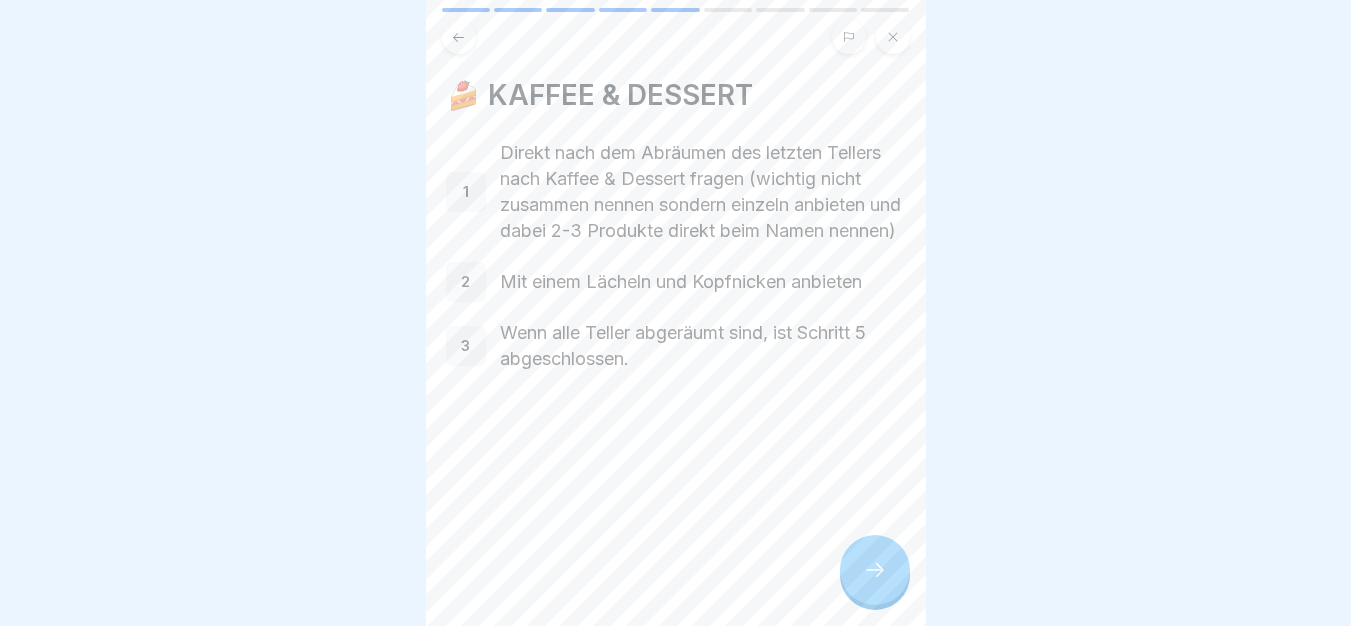 click at bounding box center (875, 570) 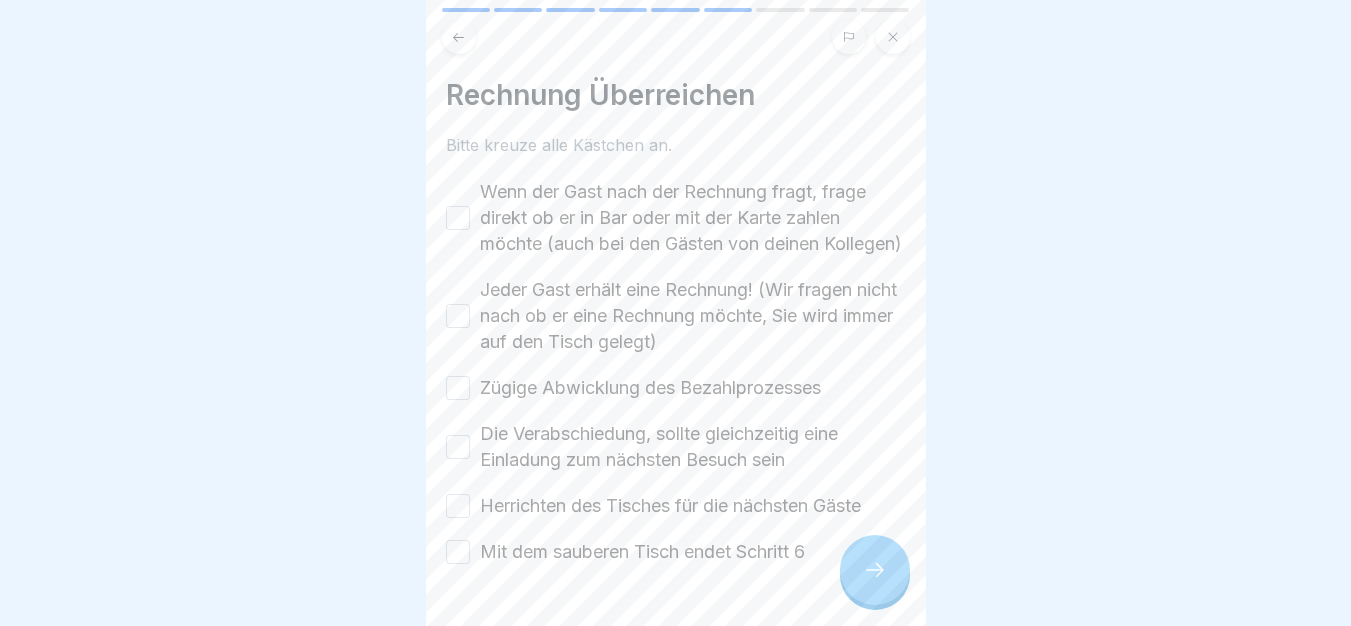 click at bounding box center [875, 570] 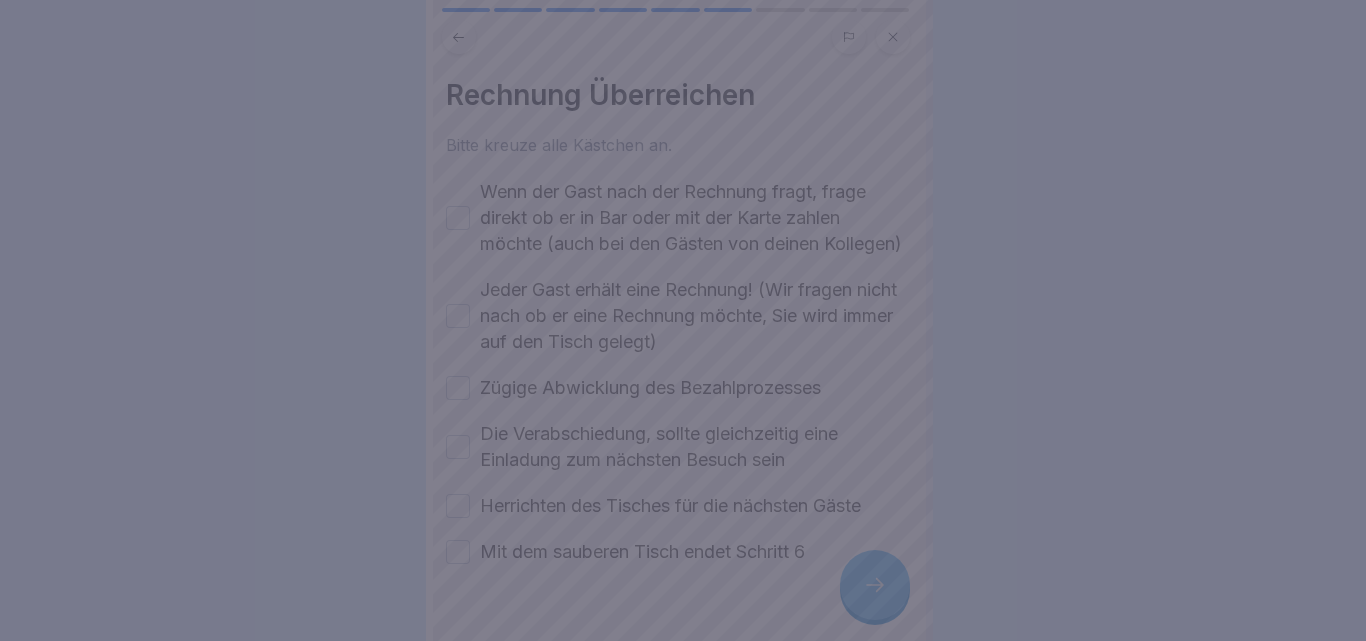 click at bounding box center (683, 320) 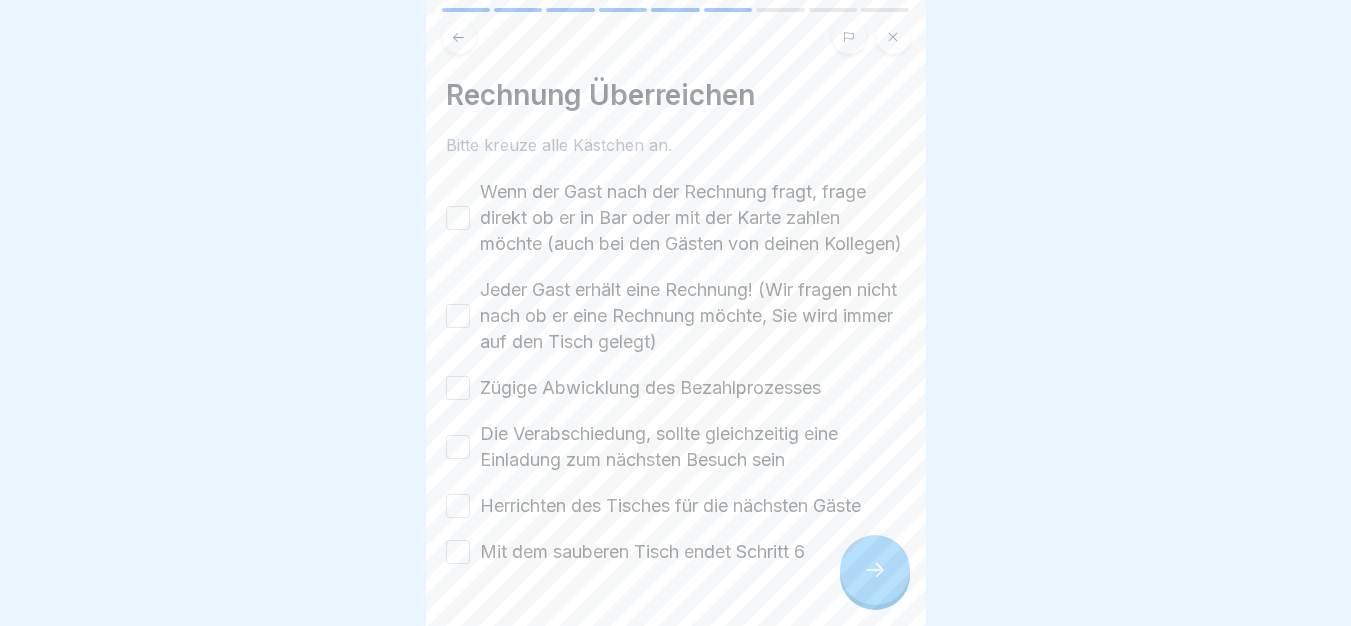 click on "Wenn der Gast nach der Rechnung fragt, frage direkt ob er in Bar oder mit der Karte zahlen möchte (auch bei den Gästen von deinen Kollegen)" at bounding box center [693, 218] 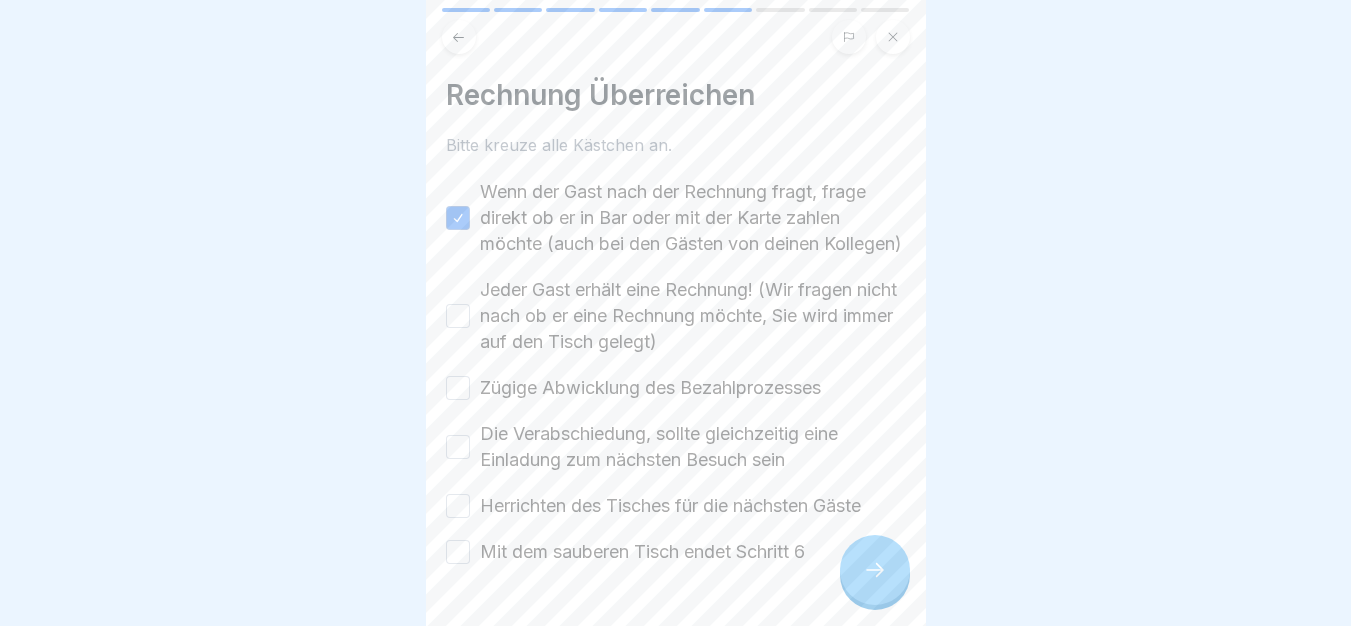 click on "Jeder Gast erhält eine Rechnung! (Wir fragen nicht nach ob er eine Rechnung möchte, Sie wird immer auf den Tisch gelegt)" at bounding box center (693, 316) 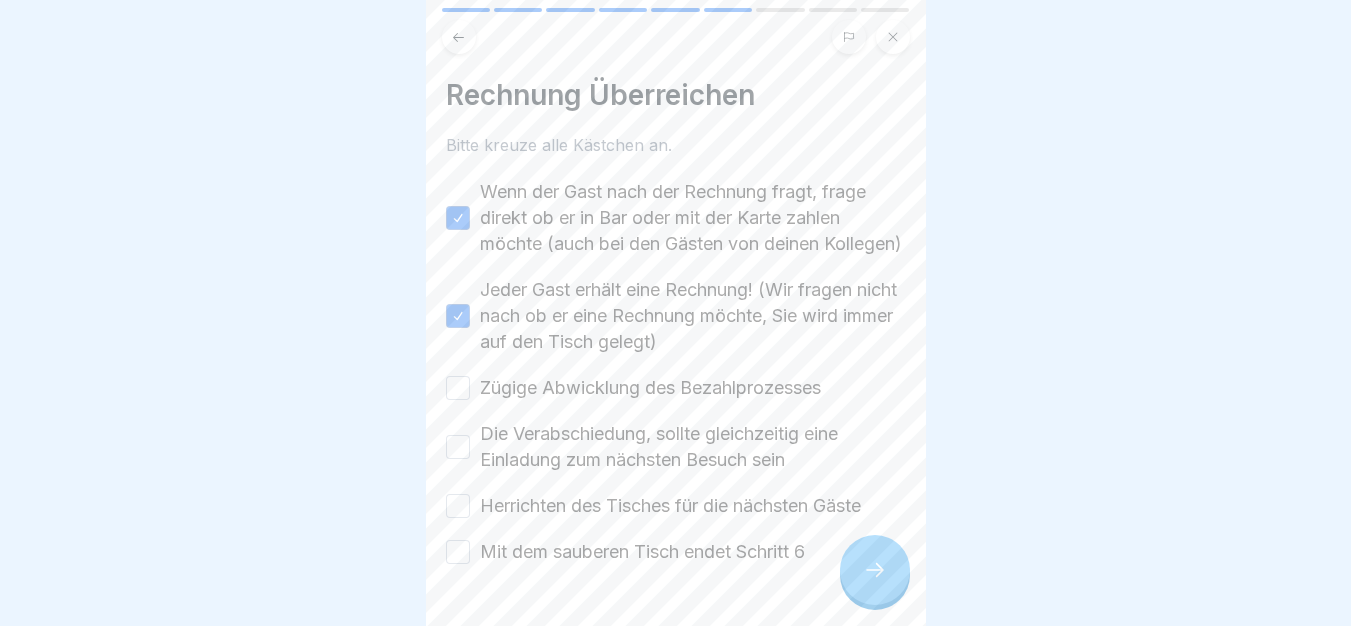 click on "Zügige Abwicklung des Bezahlprozesses" at bounding box center (650, 388) 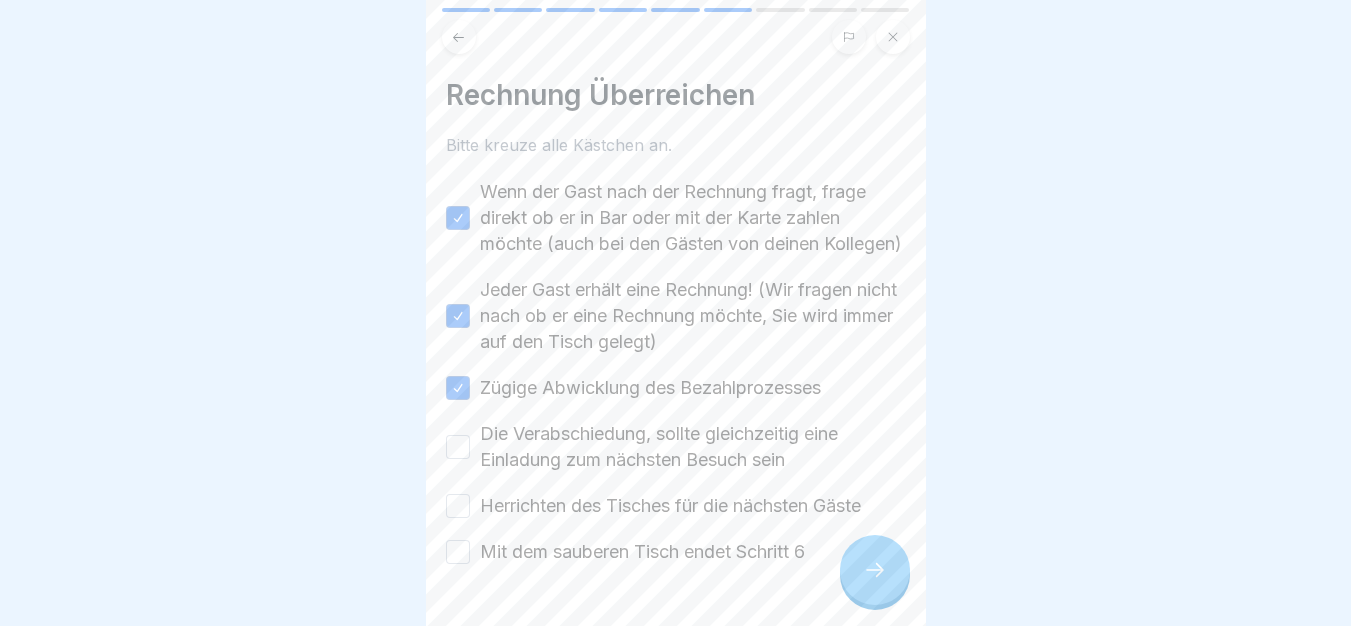 click on "Die Verabschiedung, sollte gleichzeitig eine Einladung zum nächsten Besuch sein" at bounding box center [693, 447] 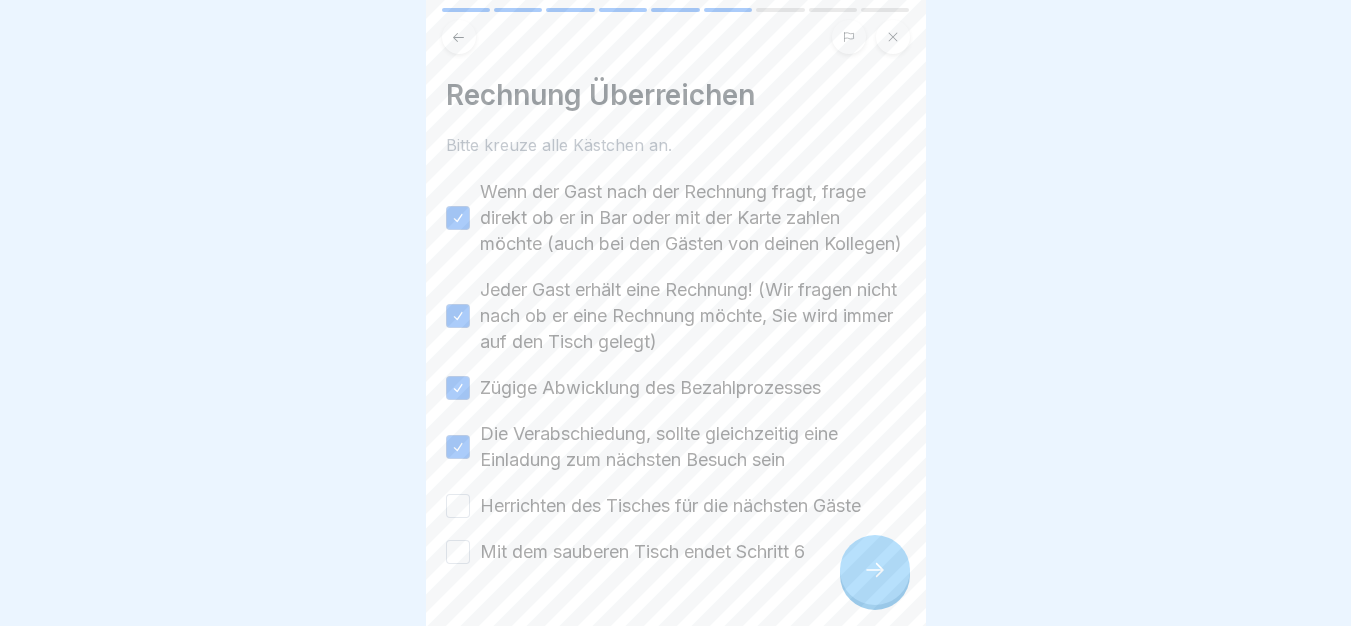 click on "Herrichten des Tisches für die nächsten Gäste" at bounding box center [670, 506] 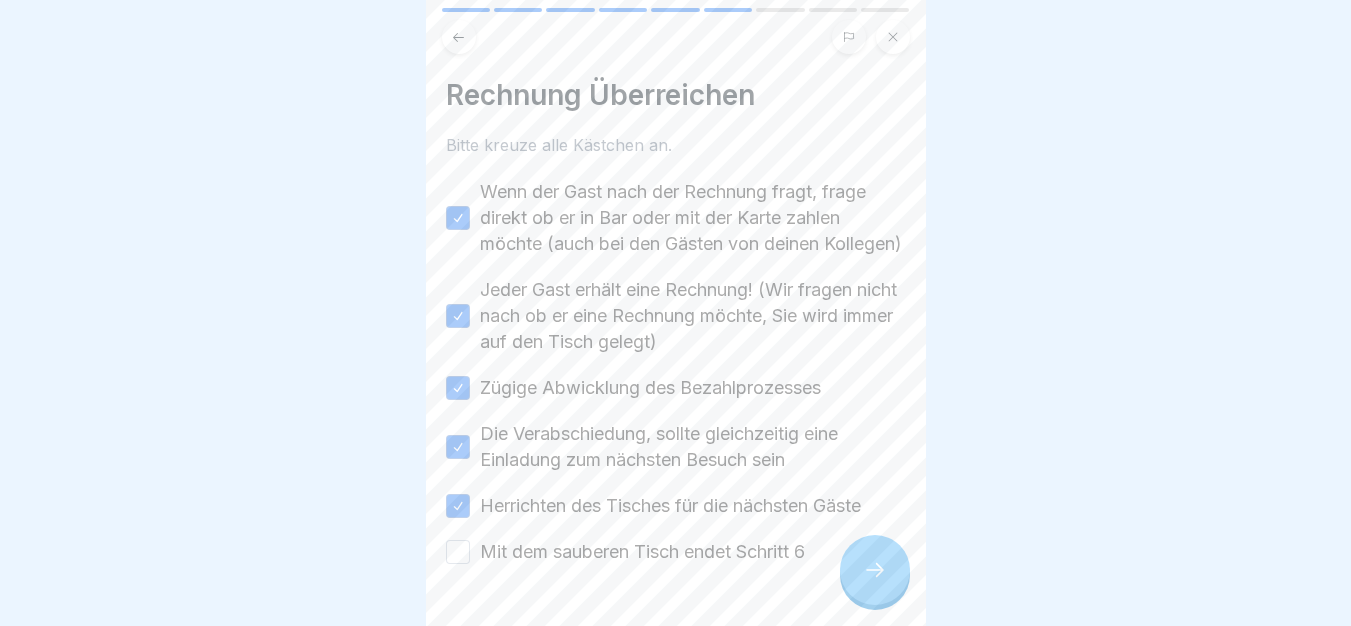 click on "Mit dem sauberen Tisch endet Schritt 6" at bounding box center [642, 552] 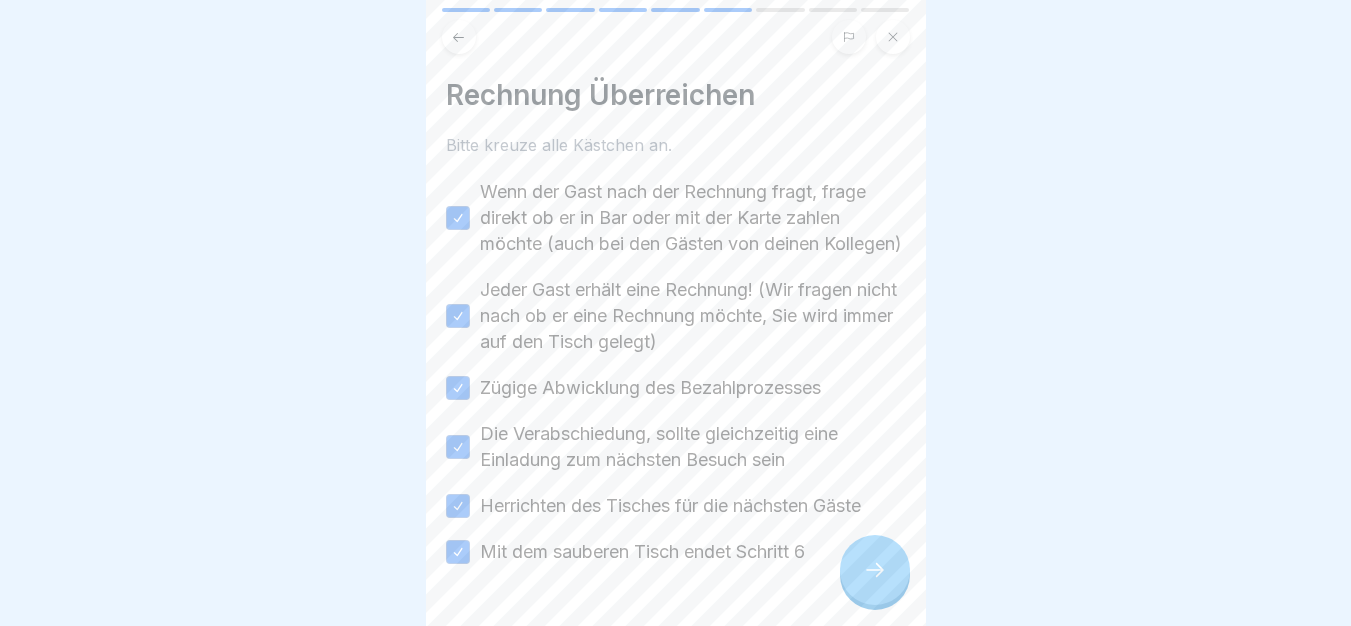click at bounding box center [875, 570] 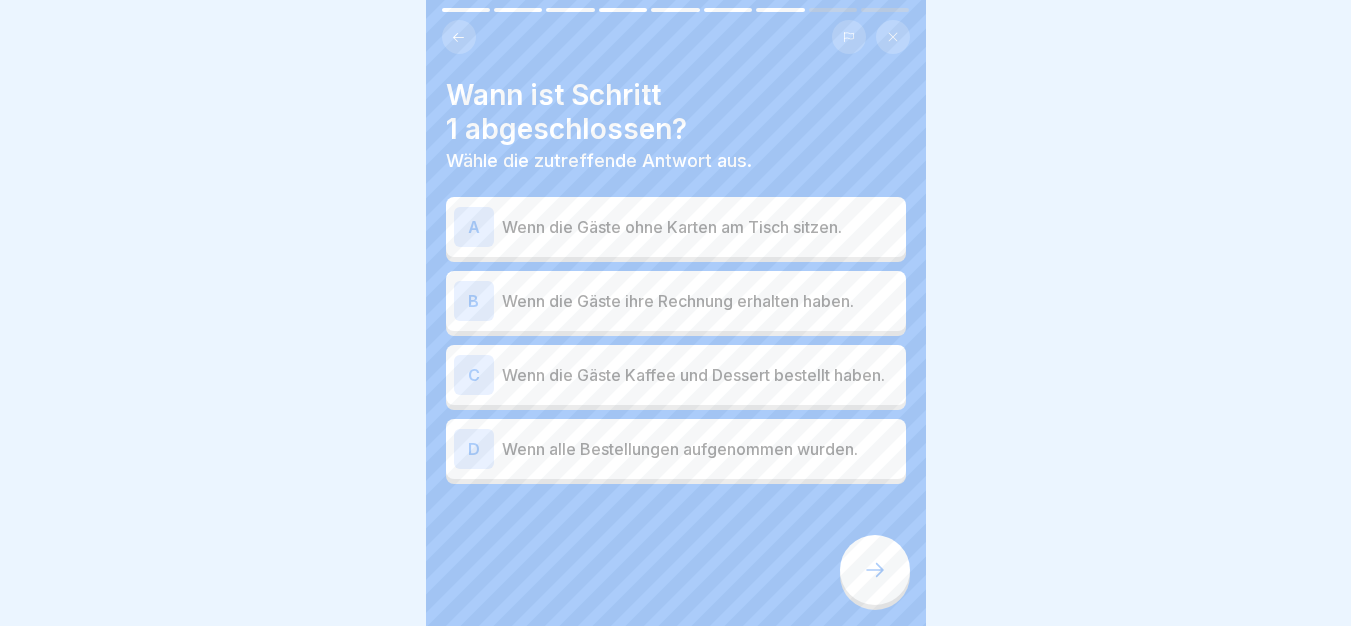 click at bounding box center [875, 570] 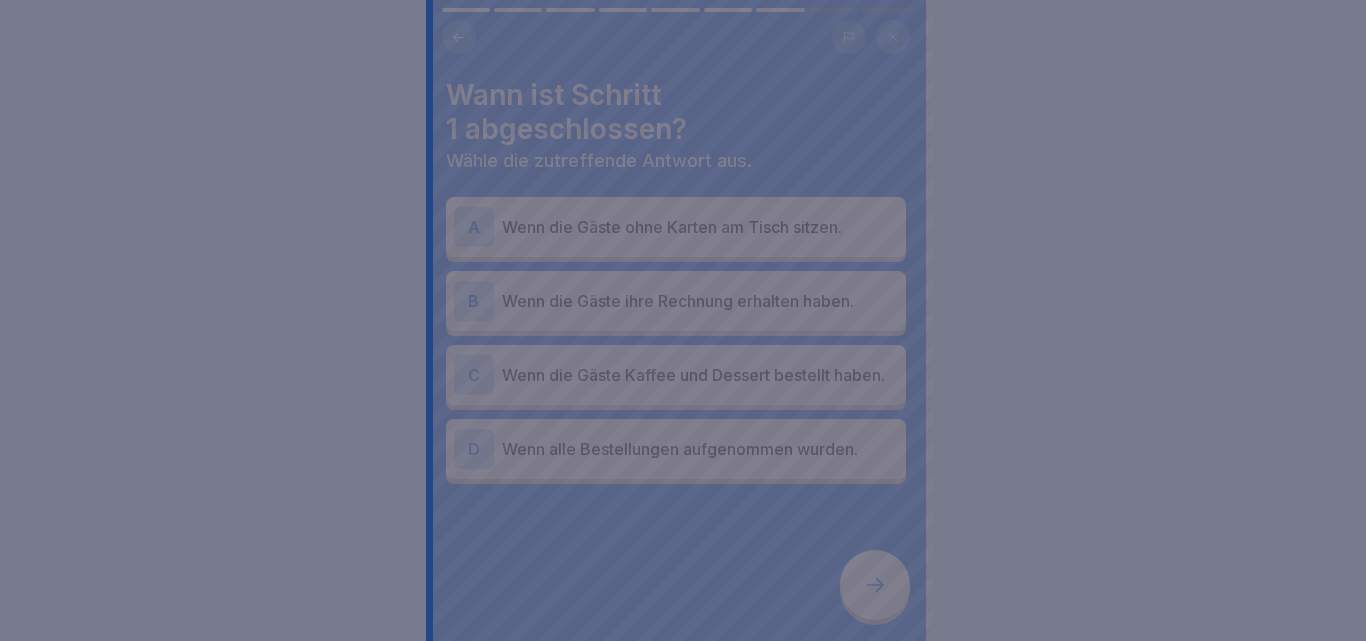 click at bounding box center [683, 320] 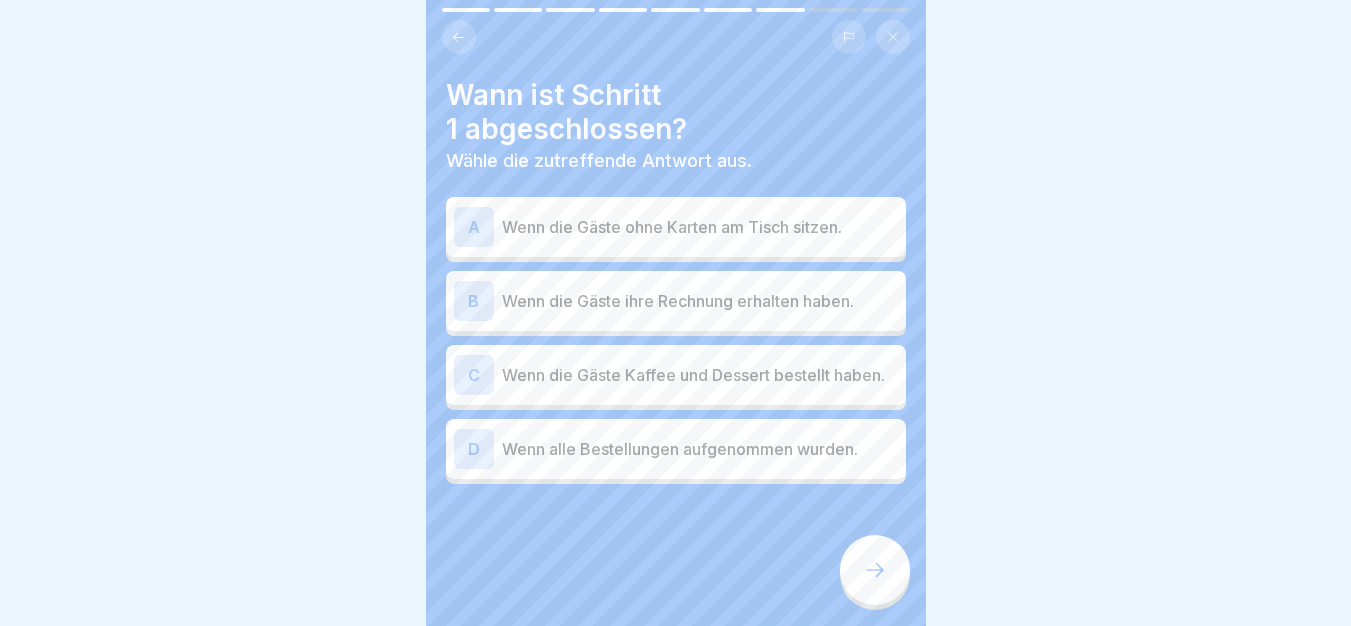 click on "Wenn die Gäste ohne Karten am Tisch sitzen." at bounding box center (700, 227) 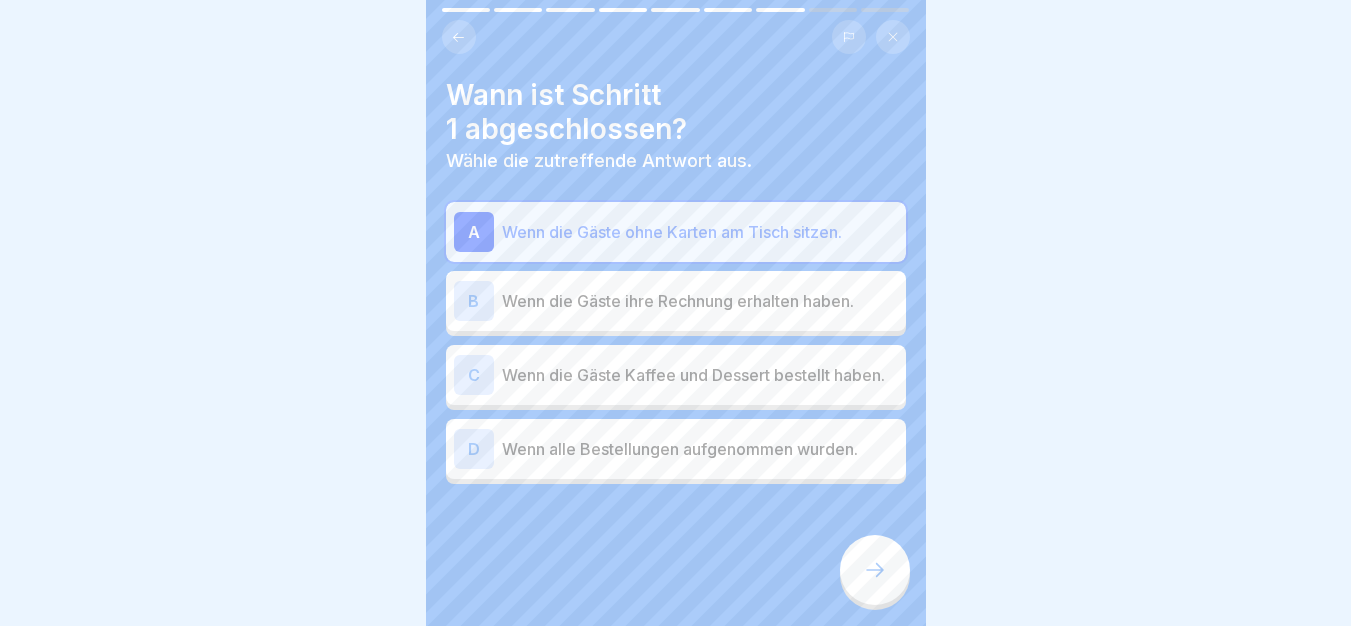 click 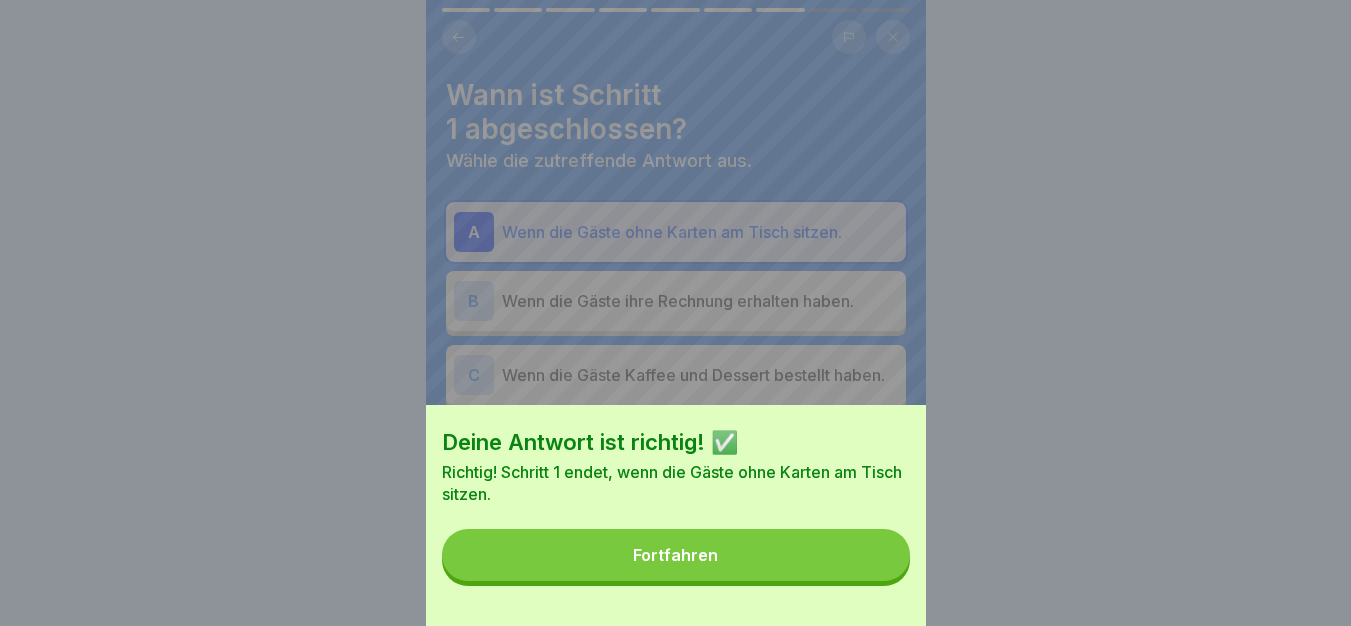 click on "Fortfahren" at bounding box center [676, 555] 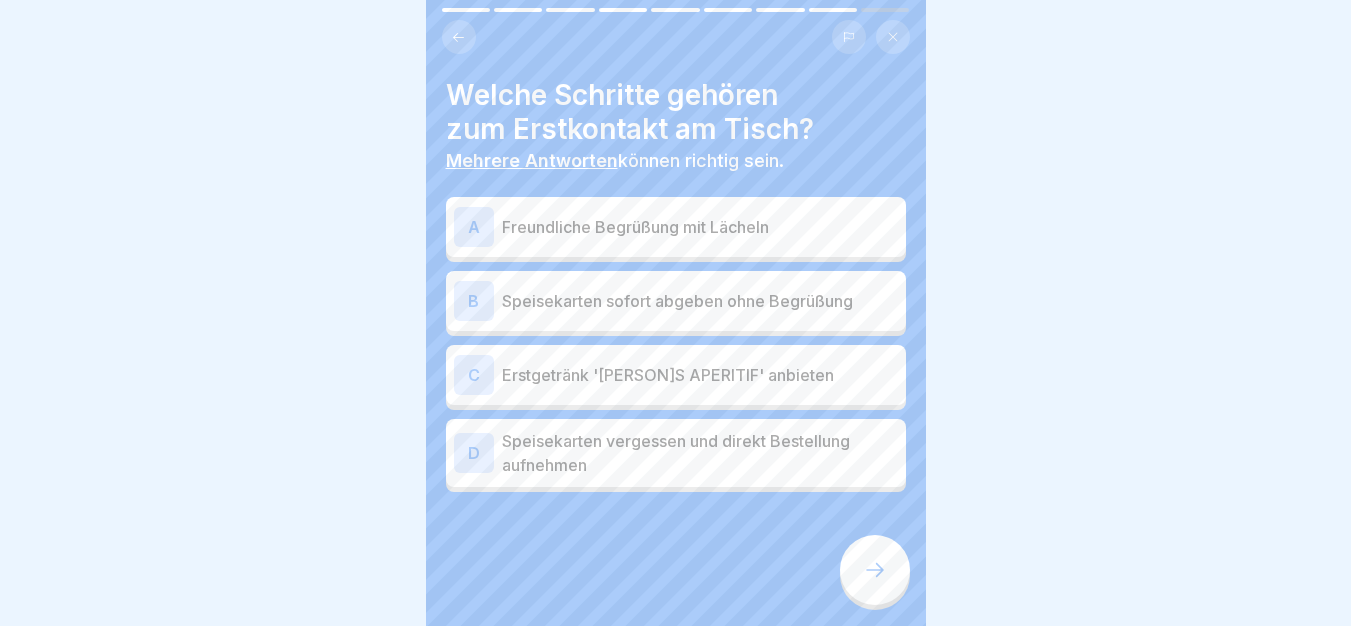 click on "Freundliche Begrüßung mit Lächeln" at bounding box center (700, 227) 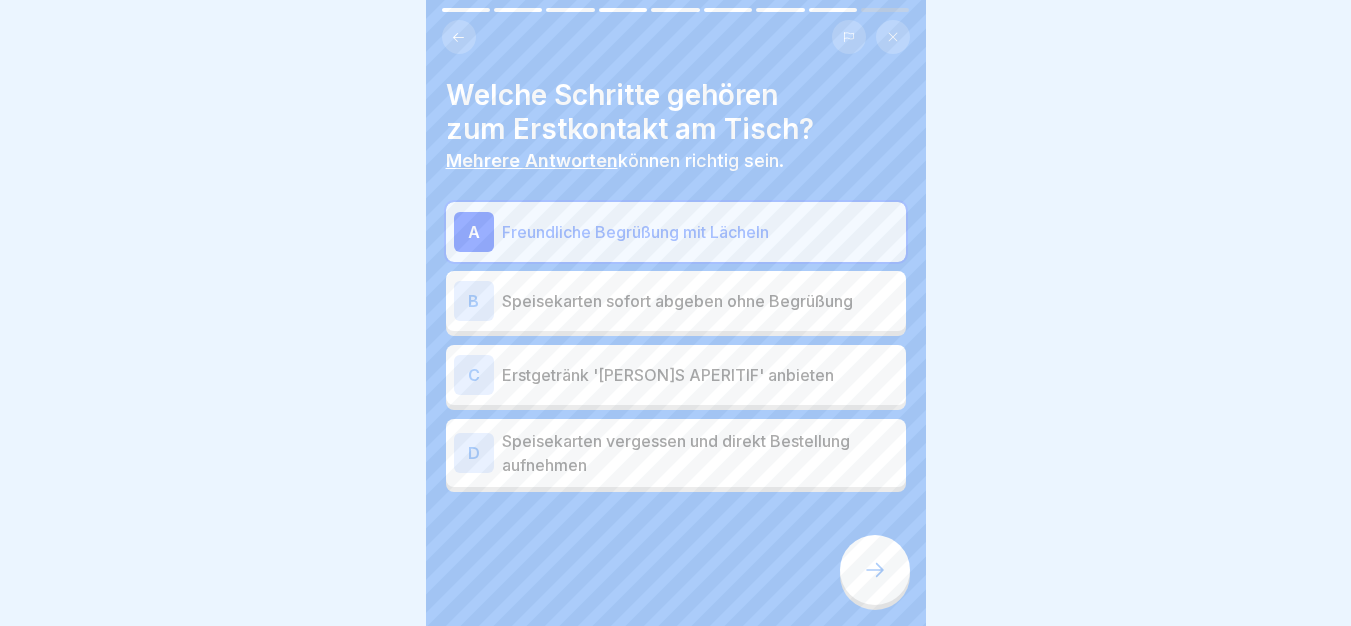 click on "Erstgetränk '[PERSON]S APERITIF' anbieten" at bounding box center (700, 375) 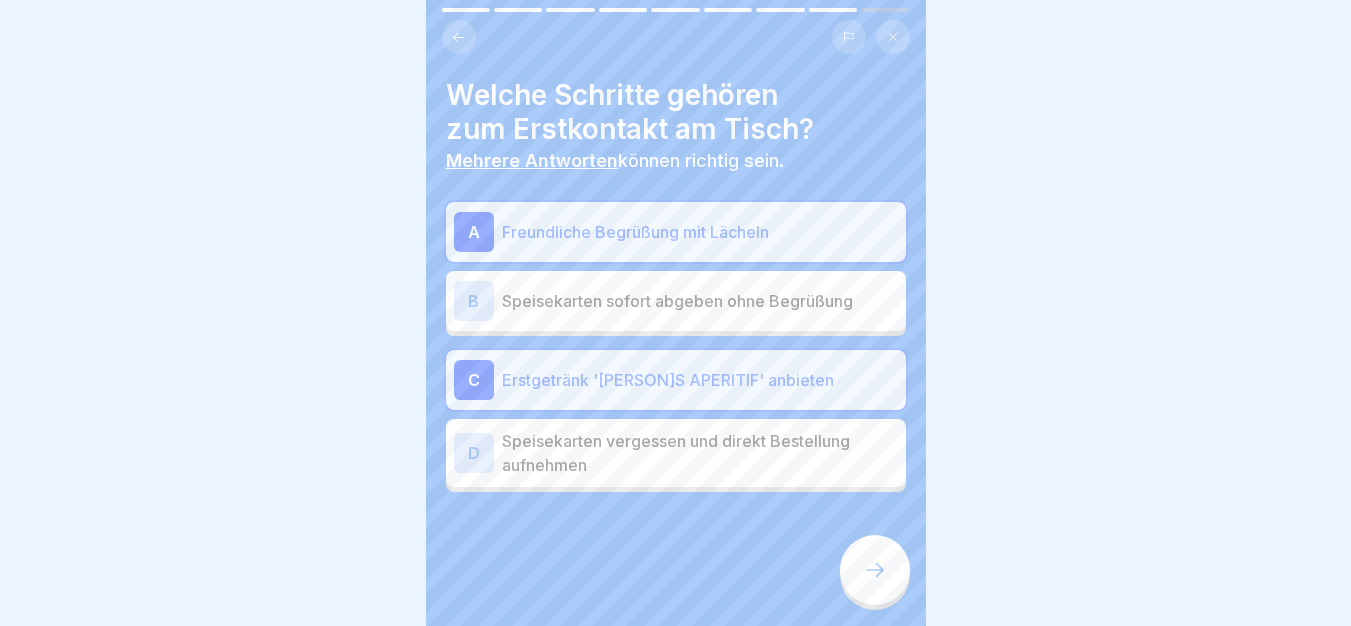 click 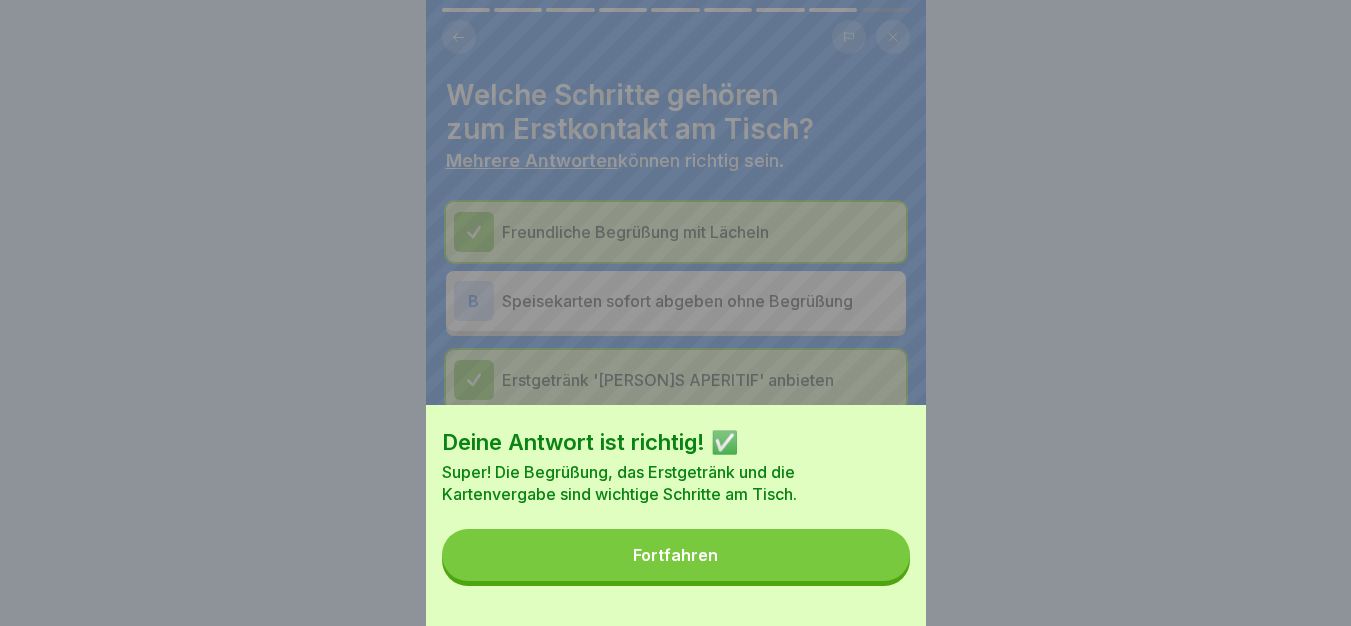 click on "Fortfahren" at bounding box center [676, 555] 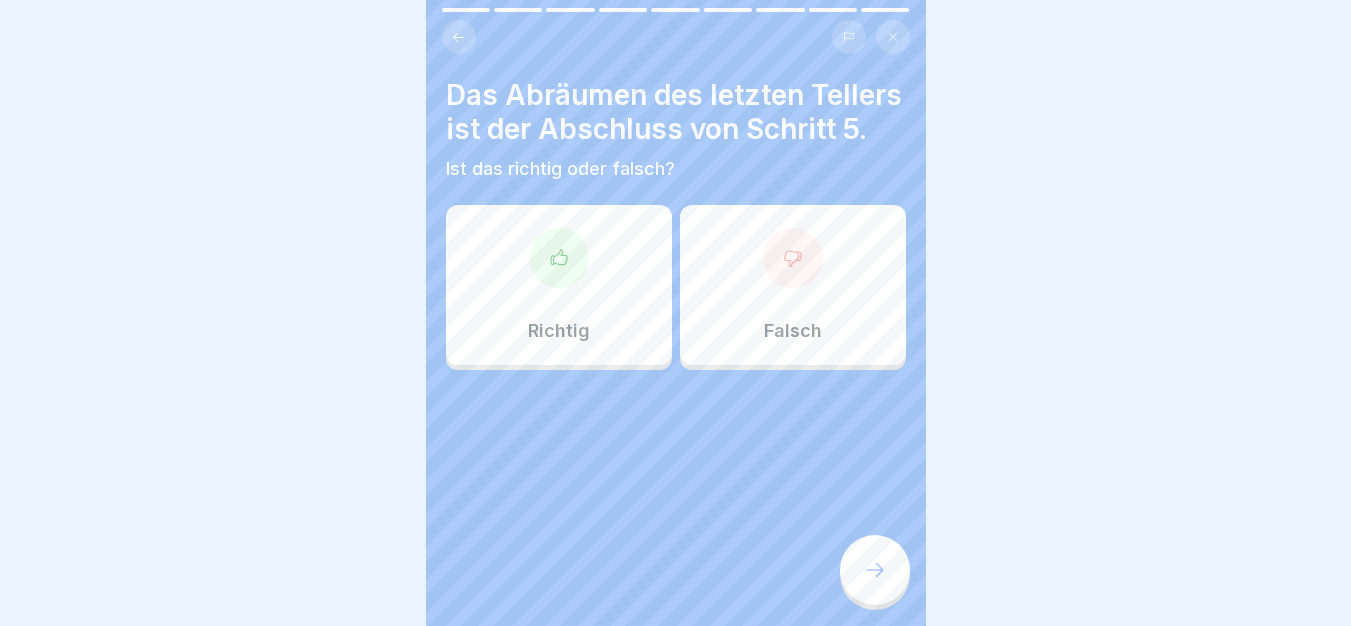 click on "Richtig" at bounding box center [559, 285] 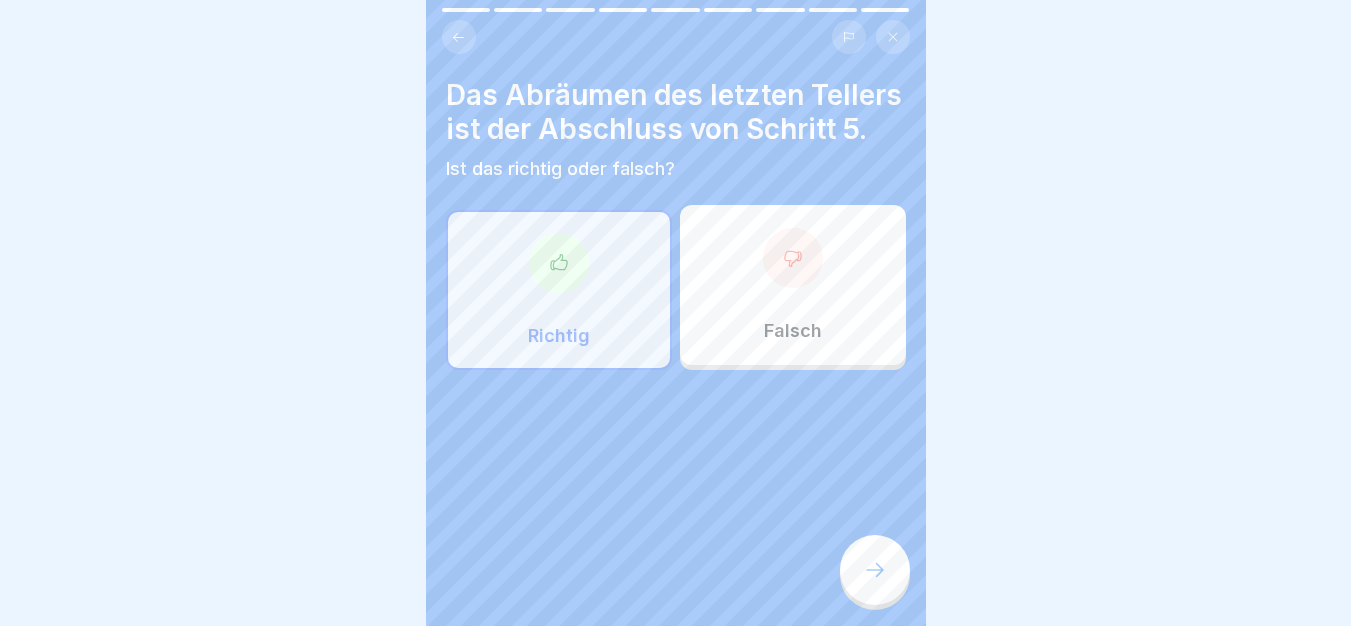 click 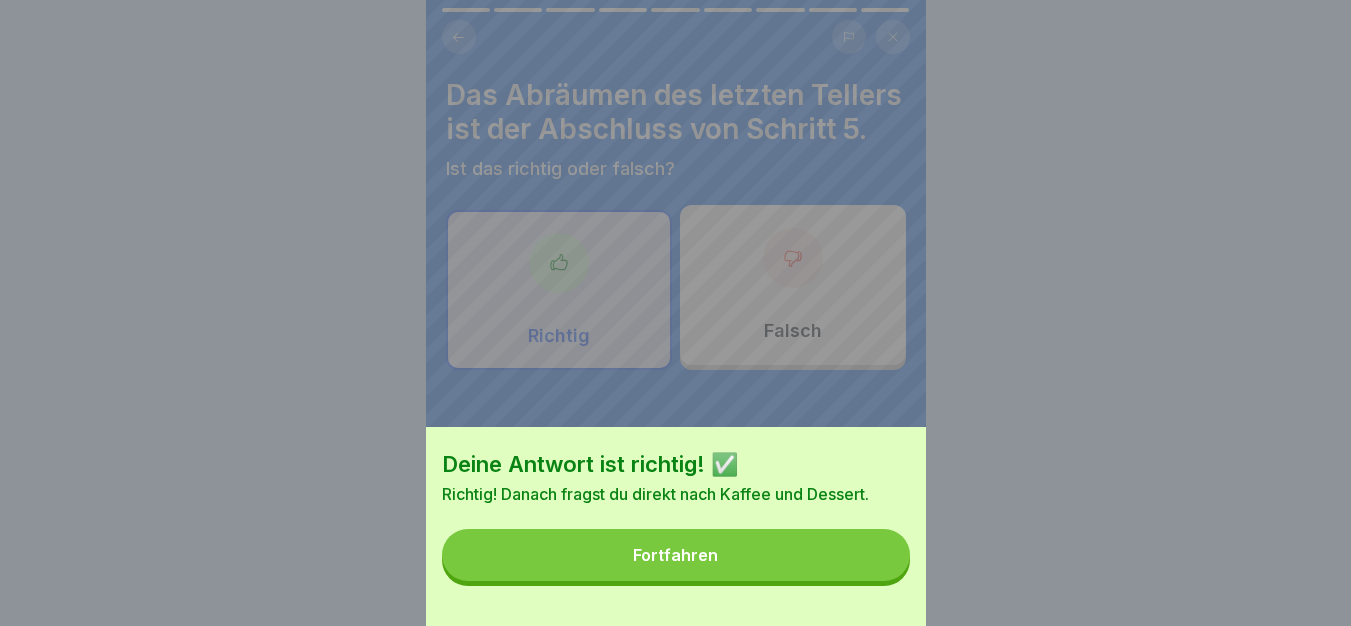 click on "Fortfahren" at bounding box center [676, 555] 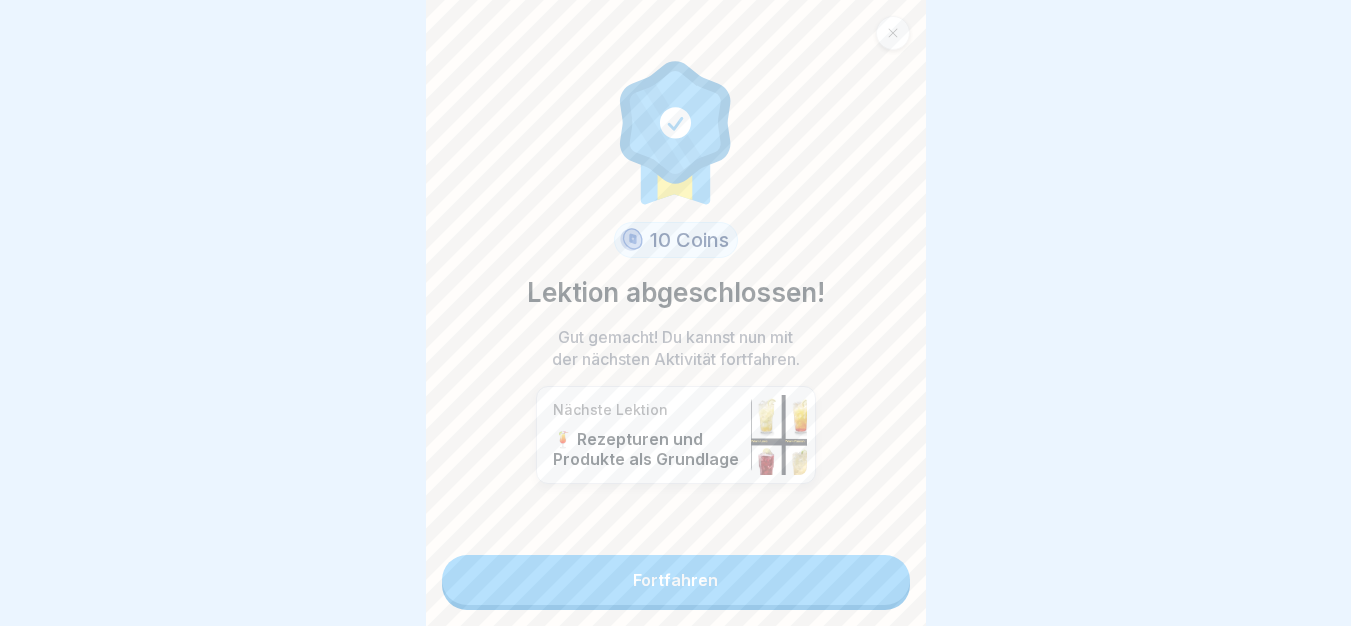 click on "Fortfahren" at bounding box center (676, 580) 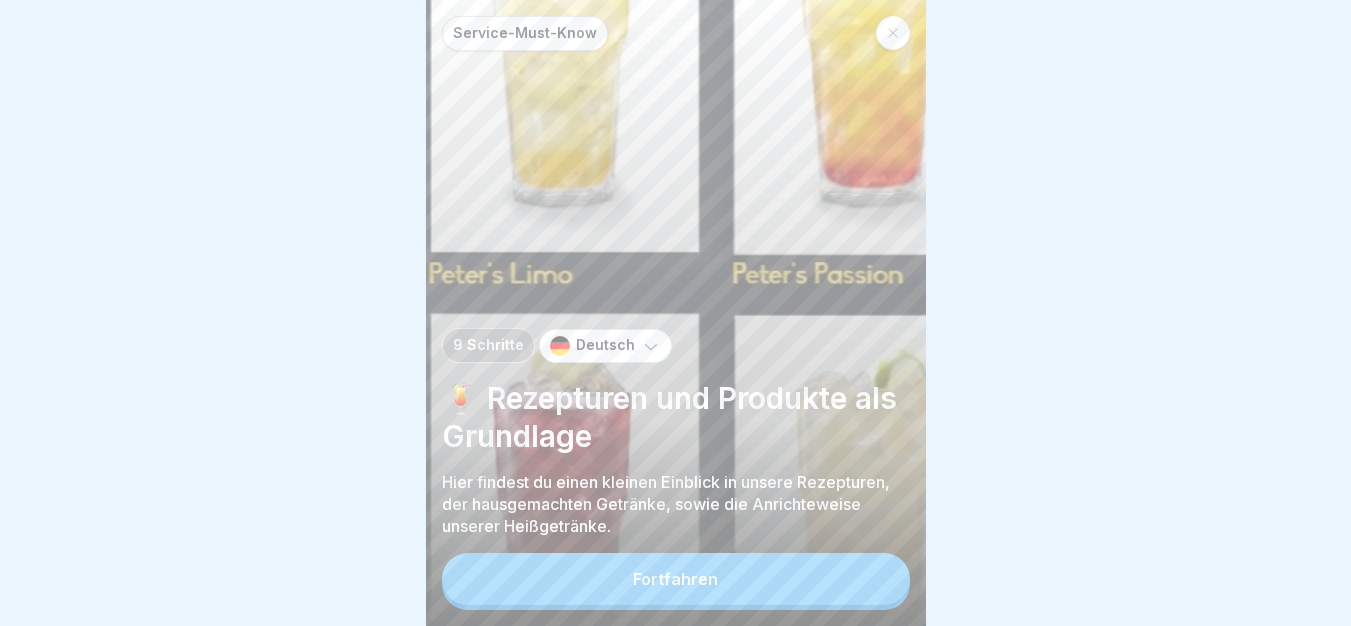 click on "Fortfahren" at bounding box center [676, 579] 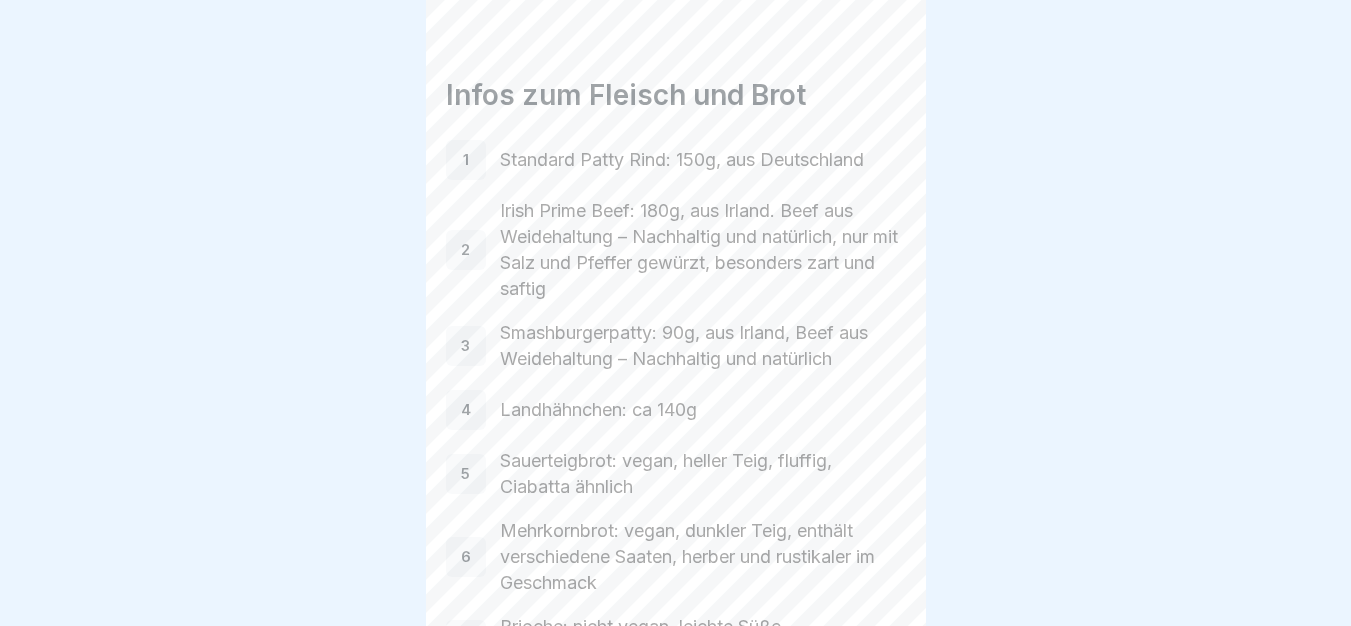 click at bounding box center (875, 570) 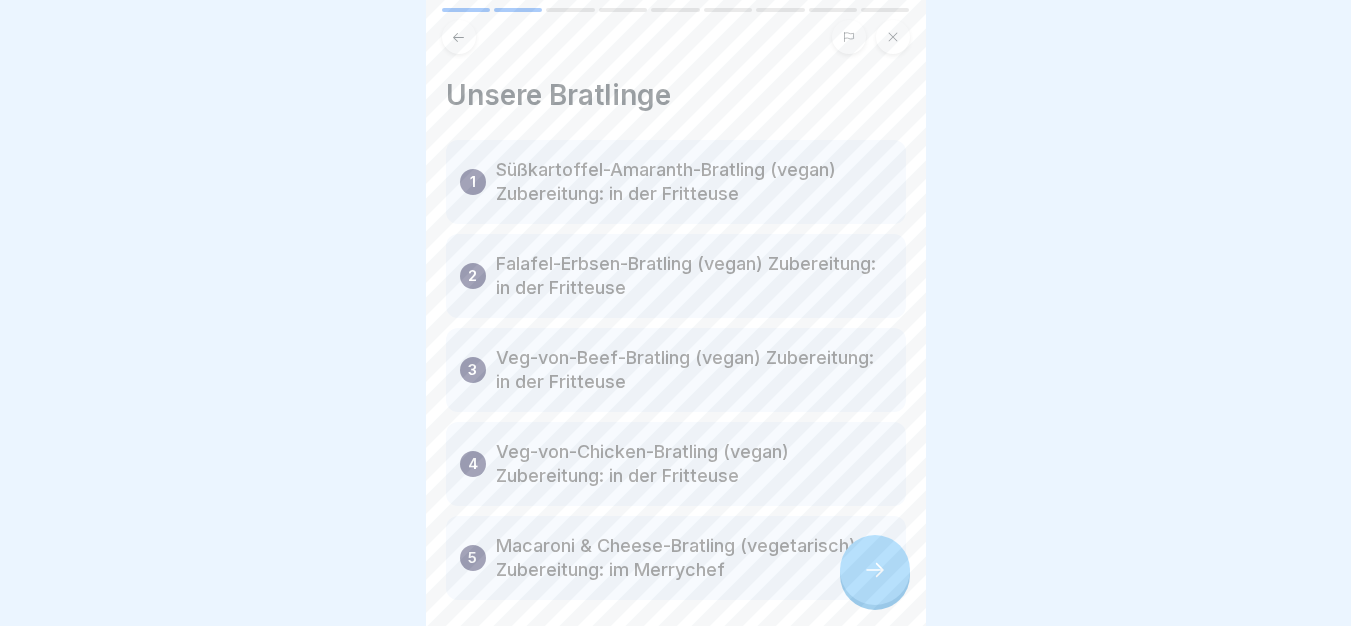 click at bounding box center (875, 570) 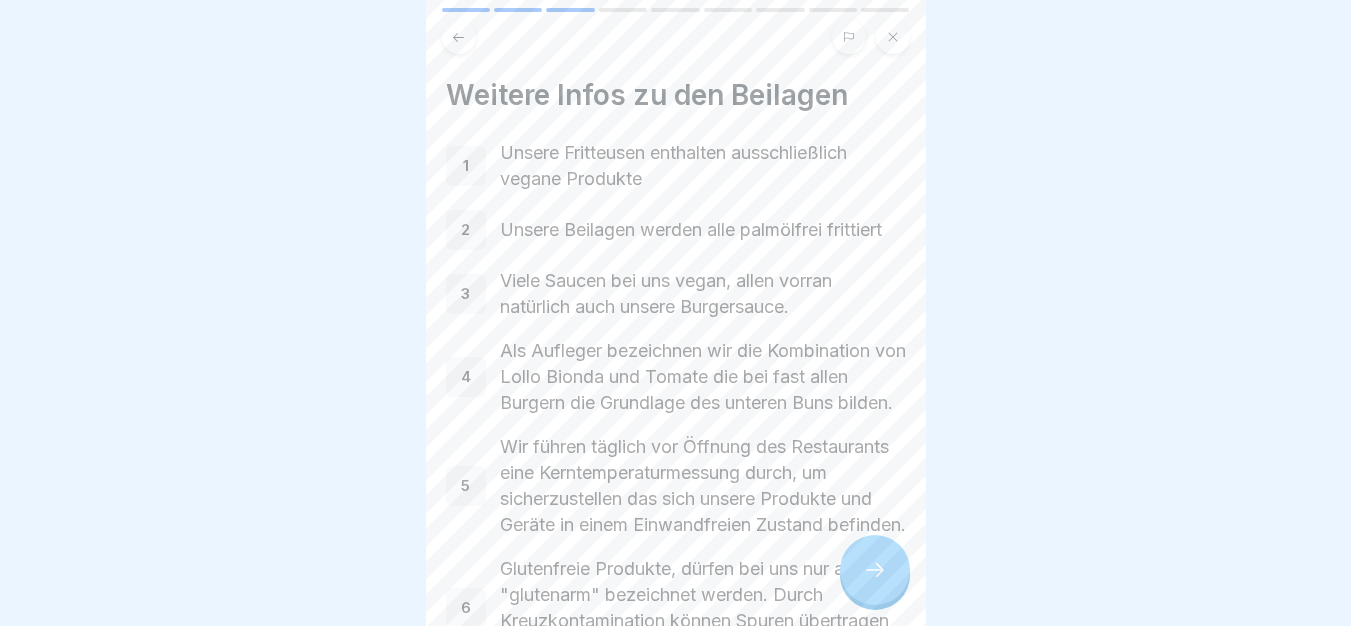 click at bounding box center [875, 570] 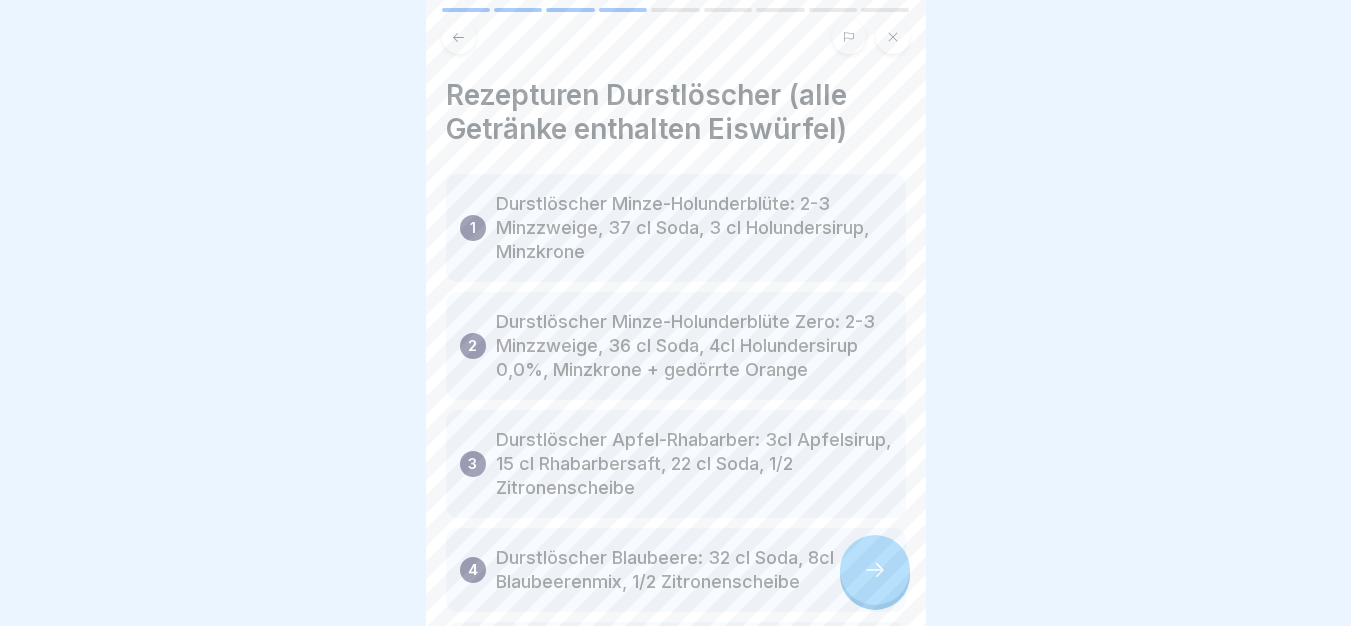 click at bounding box center (875, 570) 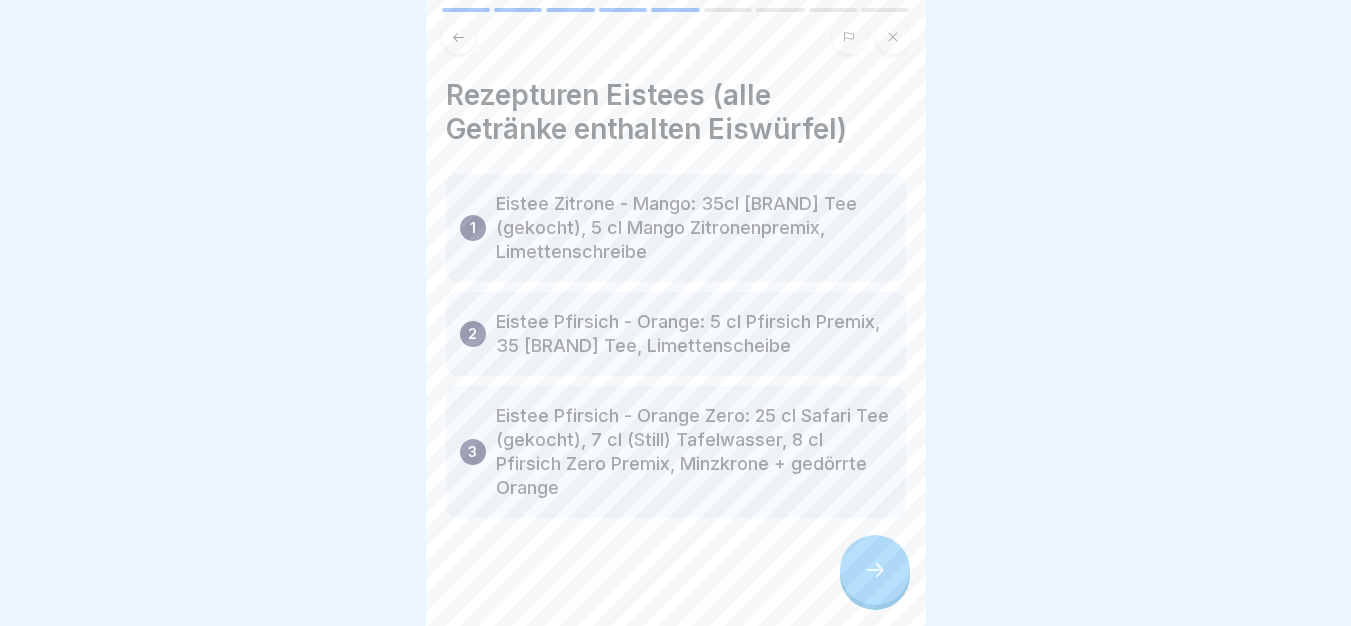 click at bounding box center (875, 570) 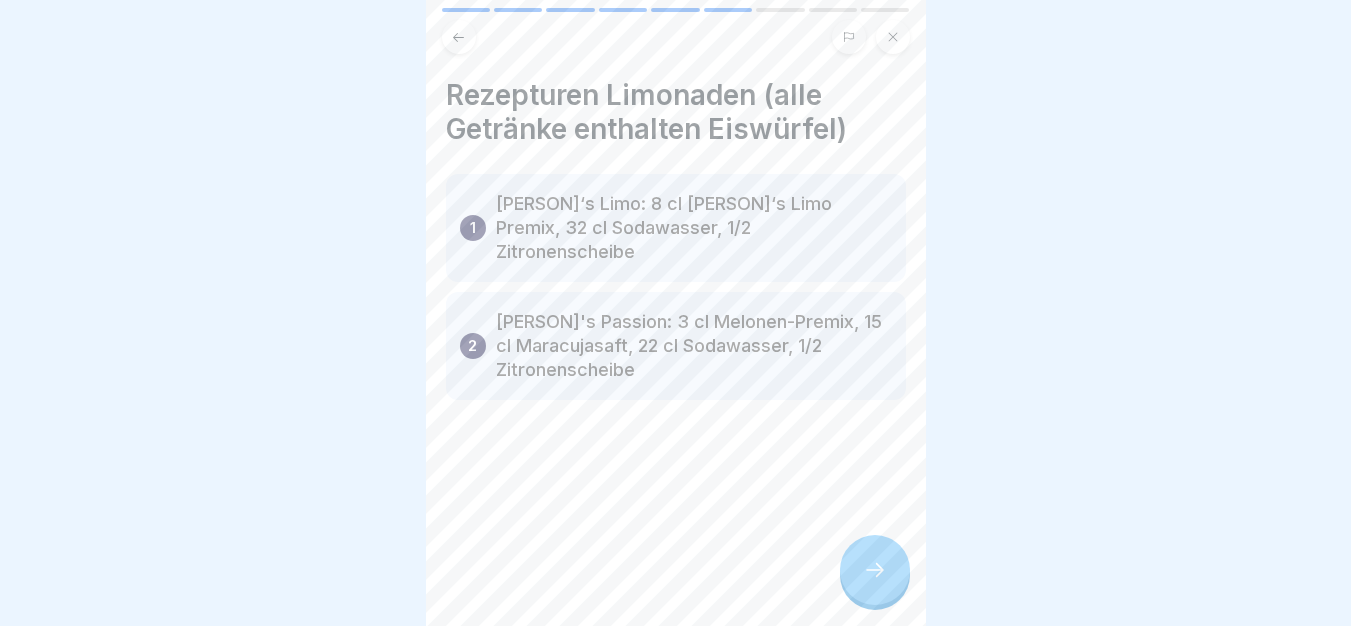 click at bounding box center (875, 570) 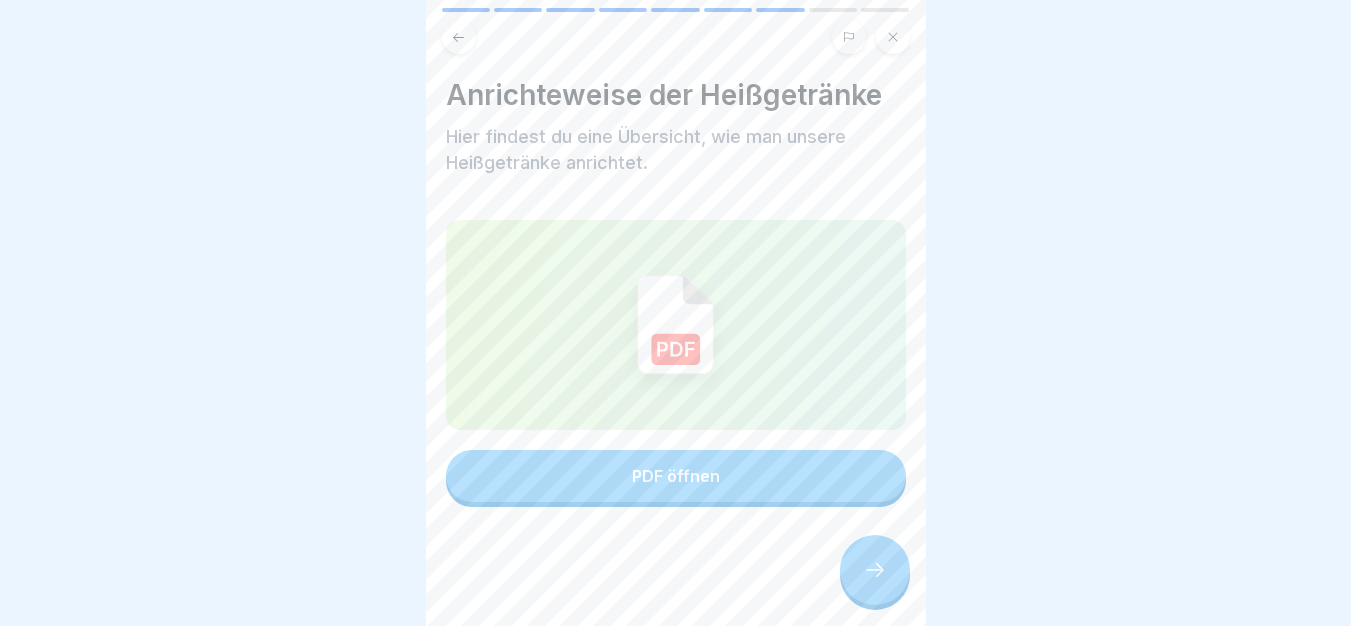 click at bounding box center (875, 570) 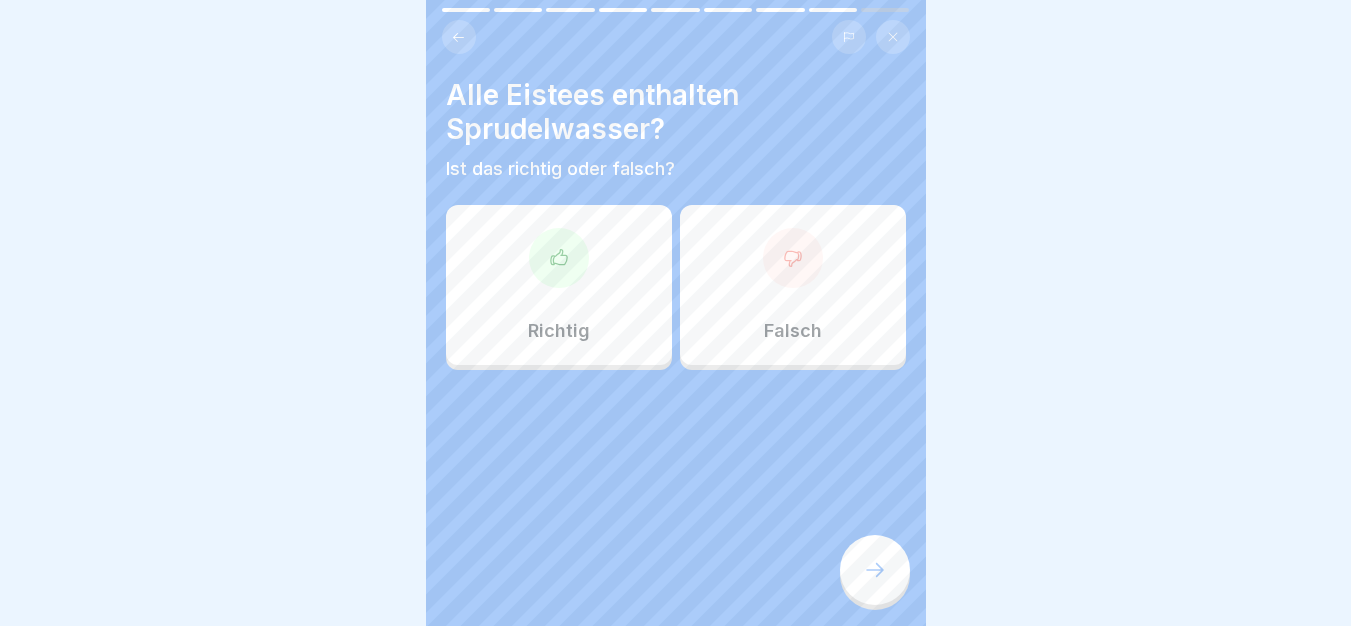 click on "Falsch" at bounding box center (793, 285) 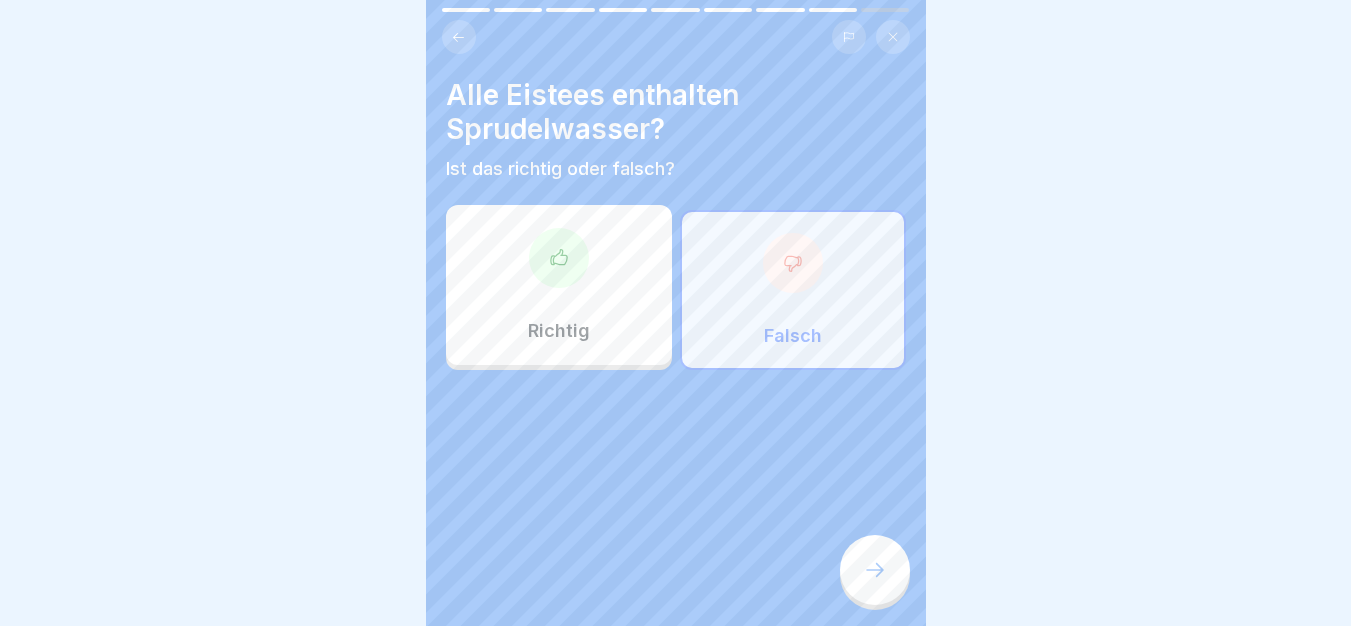 click at bounding box center (875, 570) 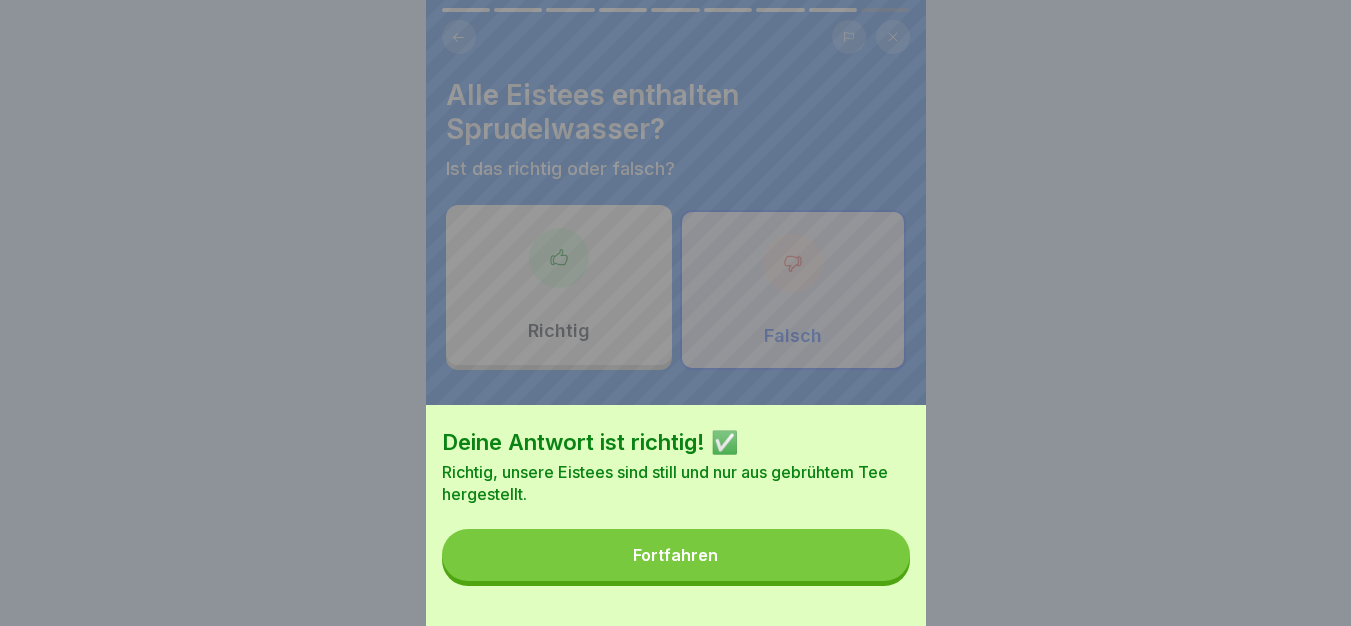 click on "Fortfahren" at bounding box center (676, 555) 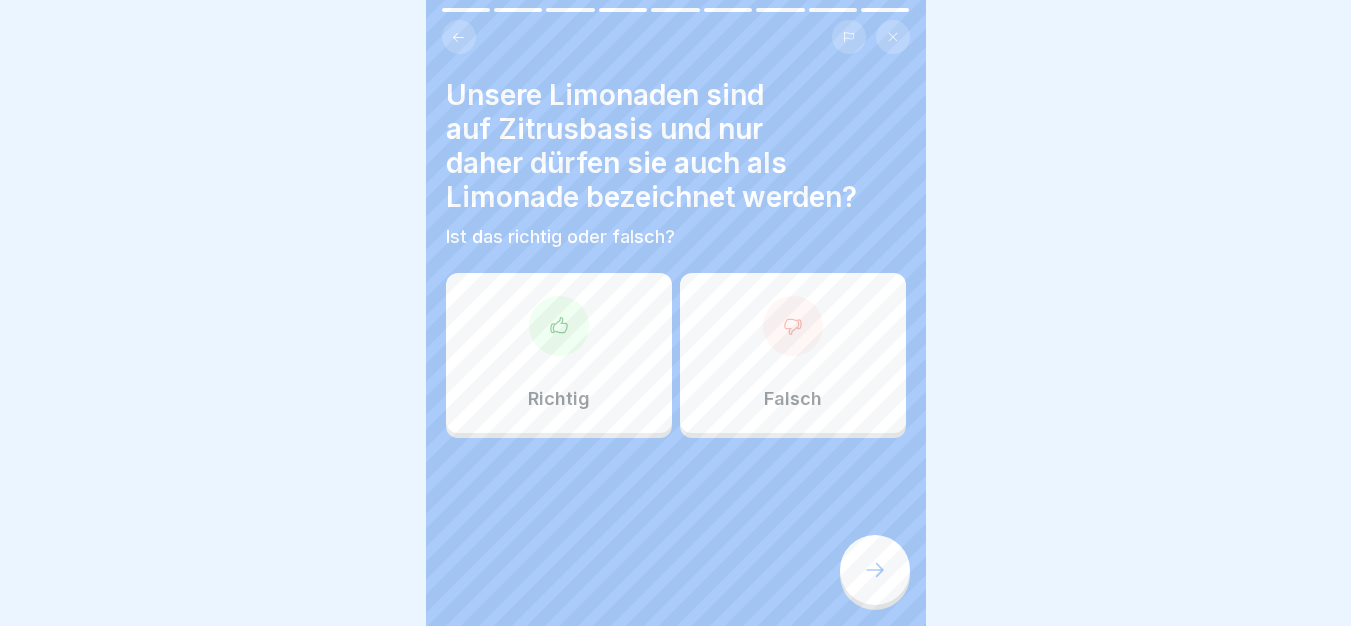 click on "Ist das richtig oder falsch?" at bounding box center [676, 237] 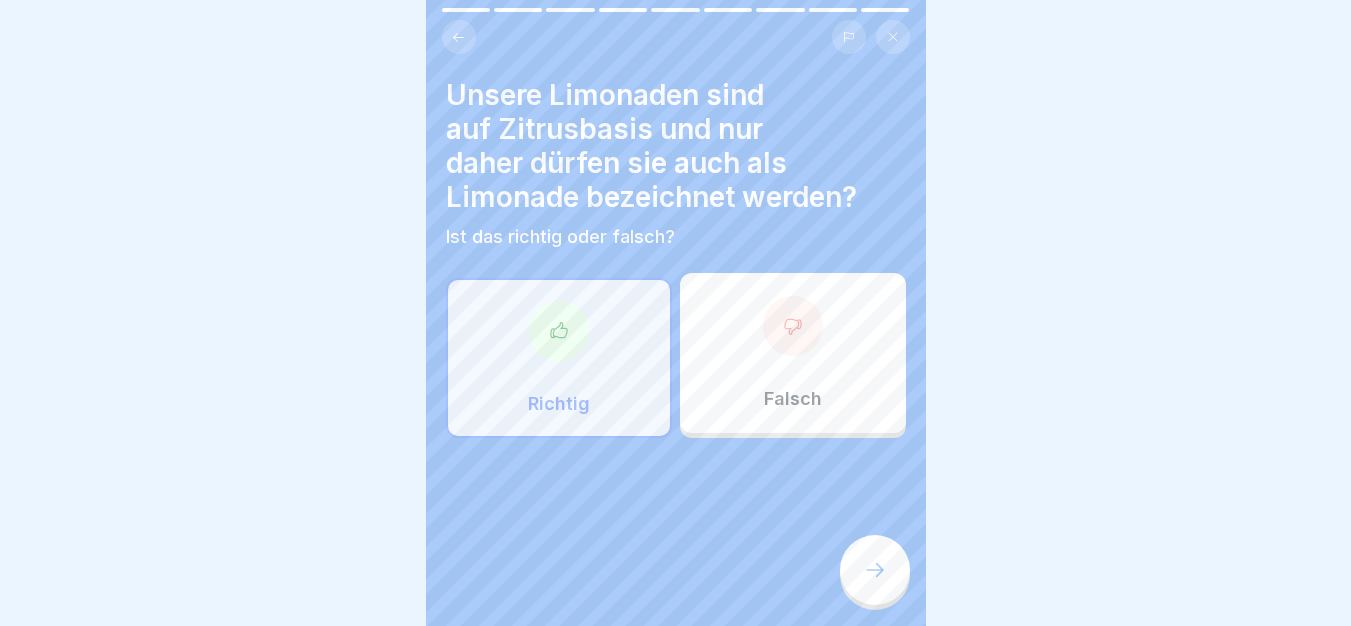 click at bounding box center [875, 570] 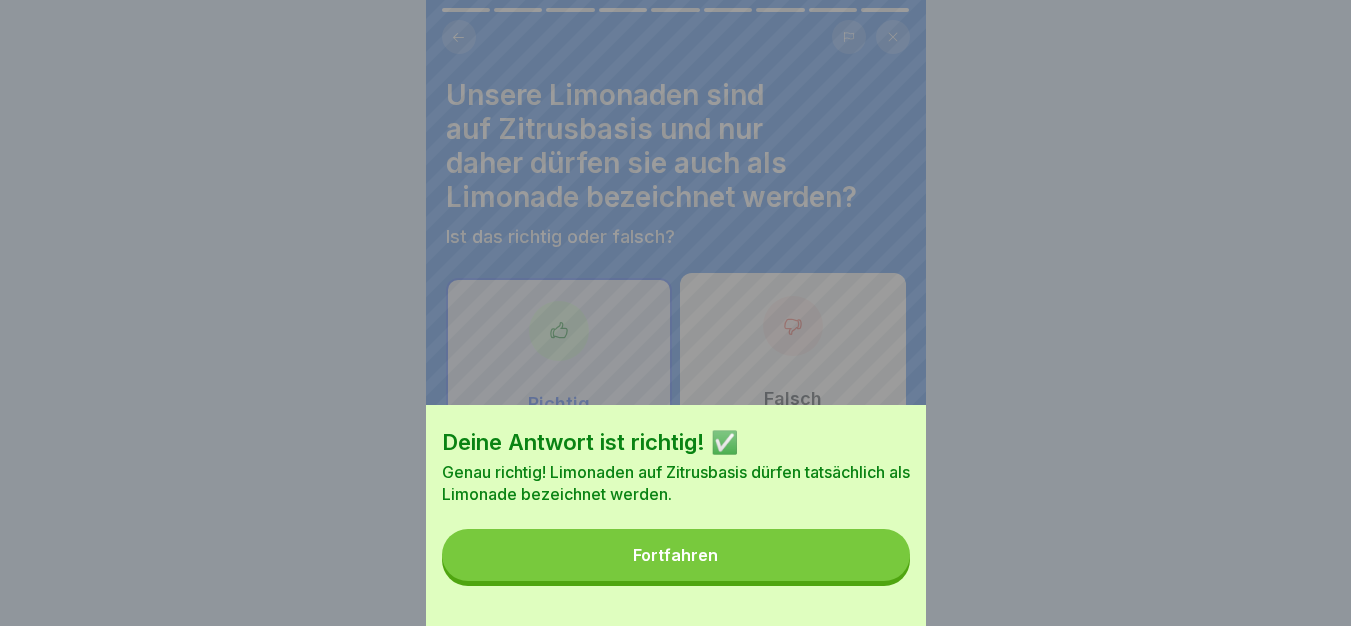 click on "Fortfahren" at bounding box center (676, 555) 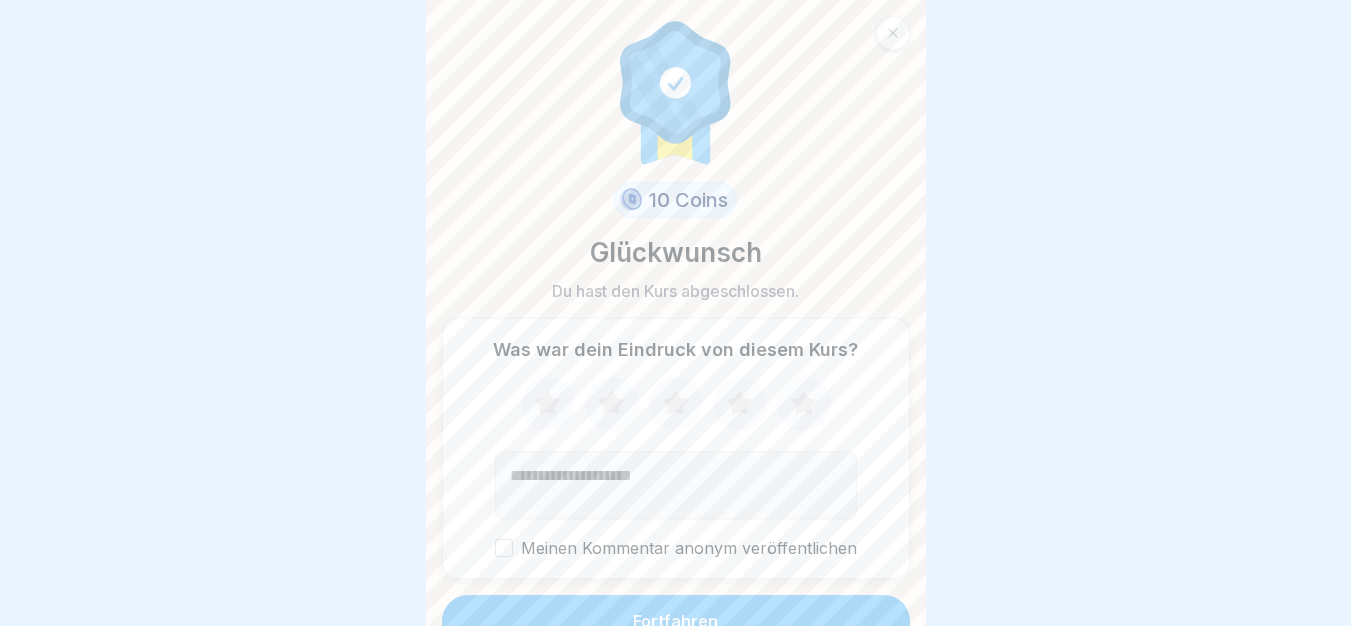click on "Fortfahren" at bounding box center [676, 621] 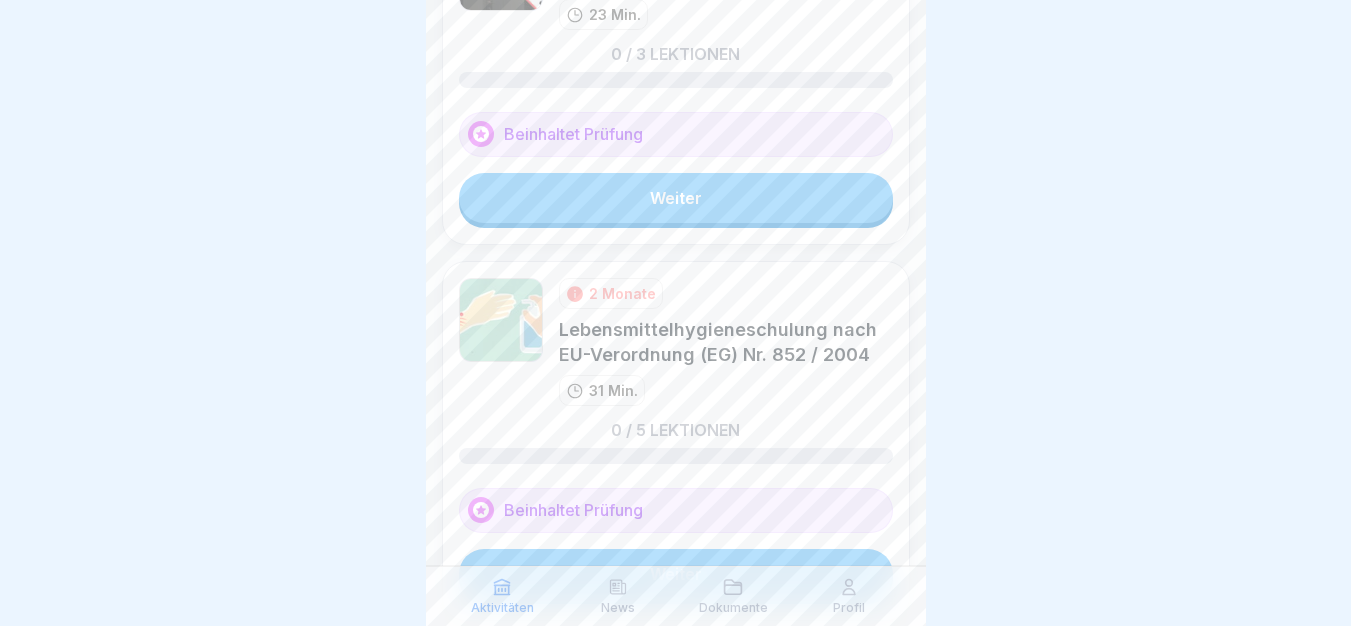 scroll, scrollTop: 1013, scrollLeft: 0, axis: vertical 